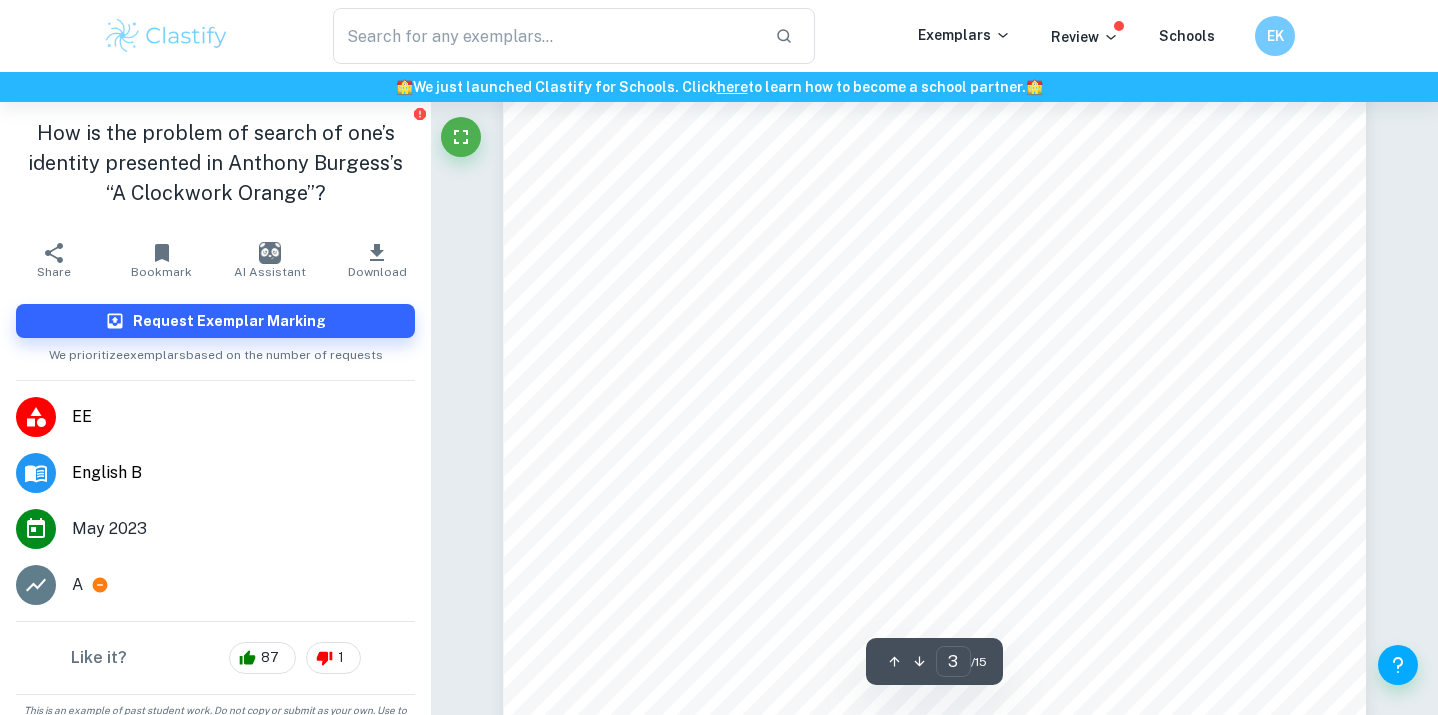 scroll, scrollTop: 3075, scrollLeft: 0, axis: vertical 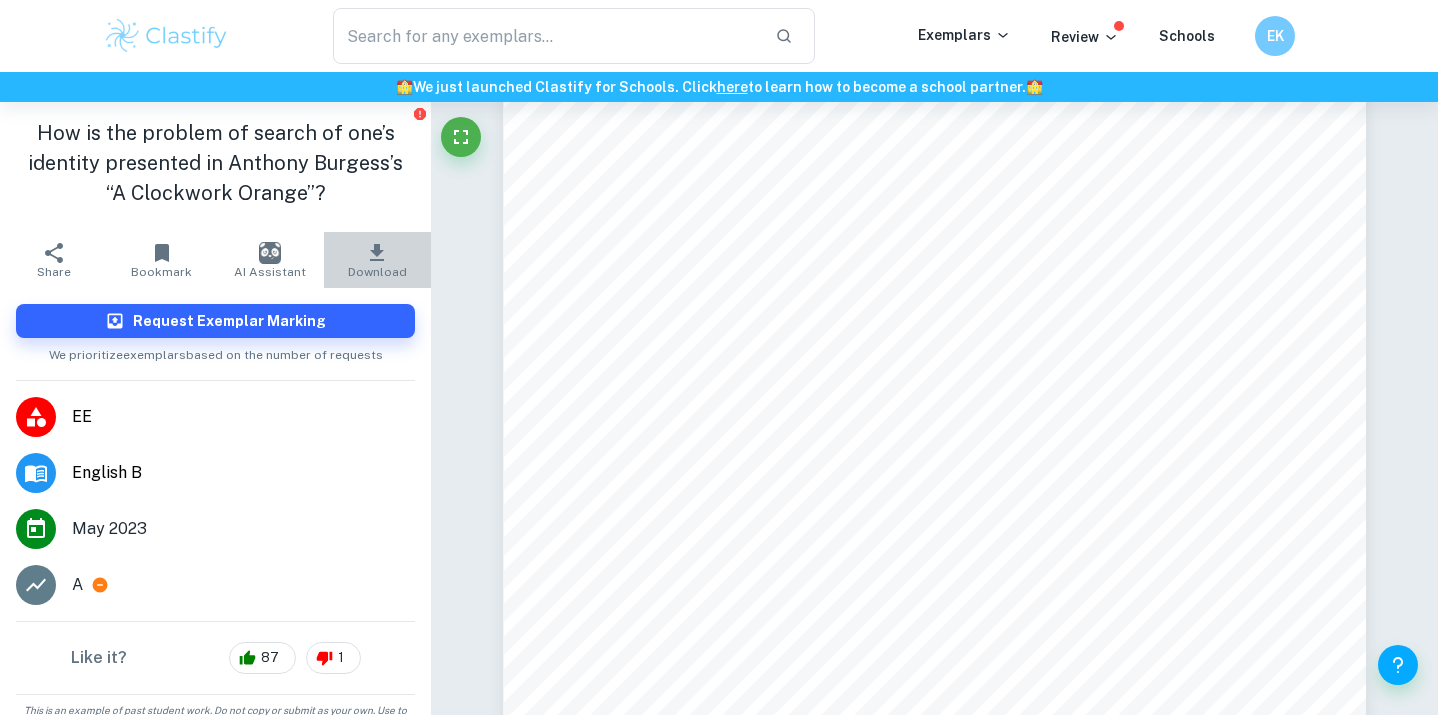 click 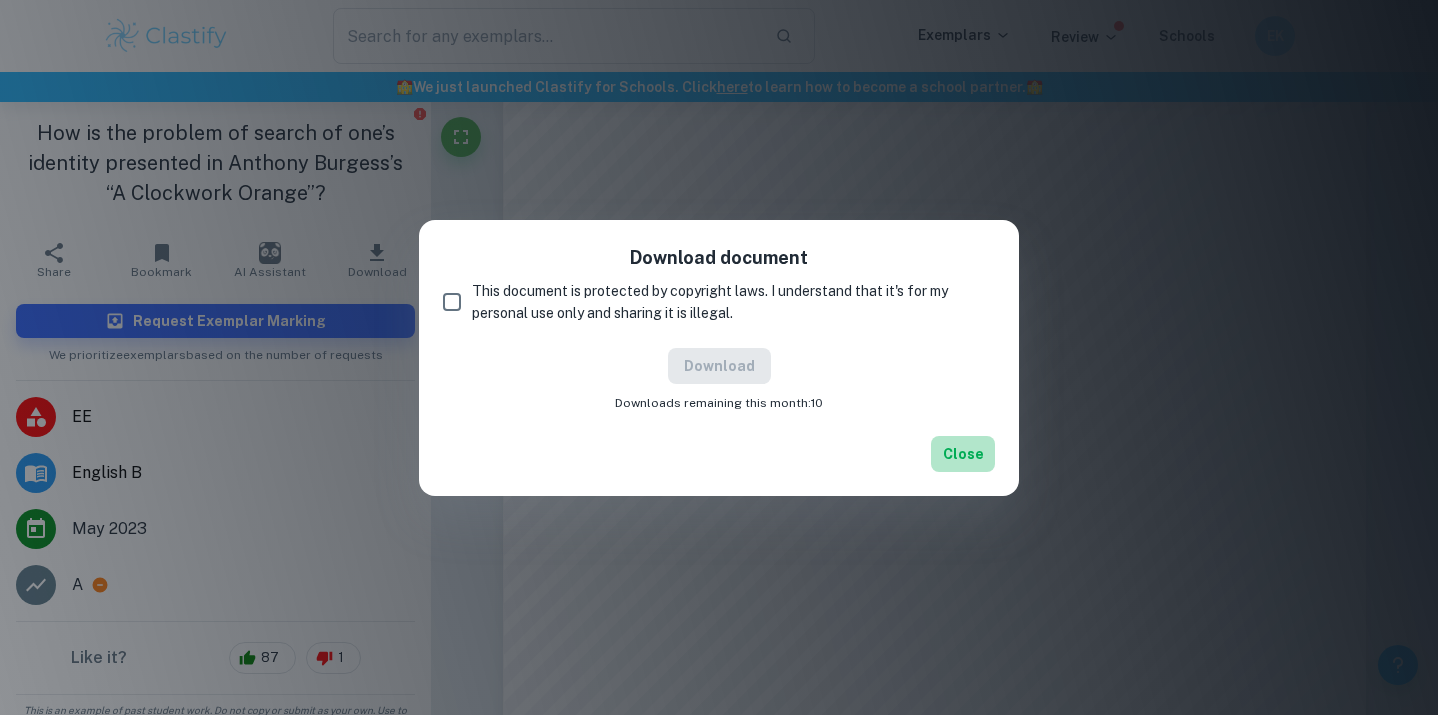 click on "Close" at bounding box center [963, 454] 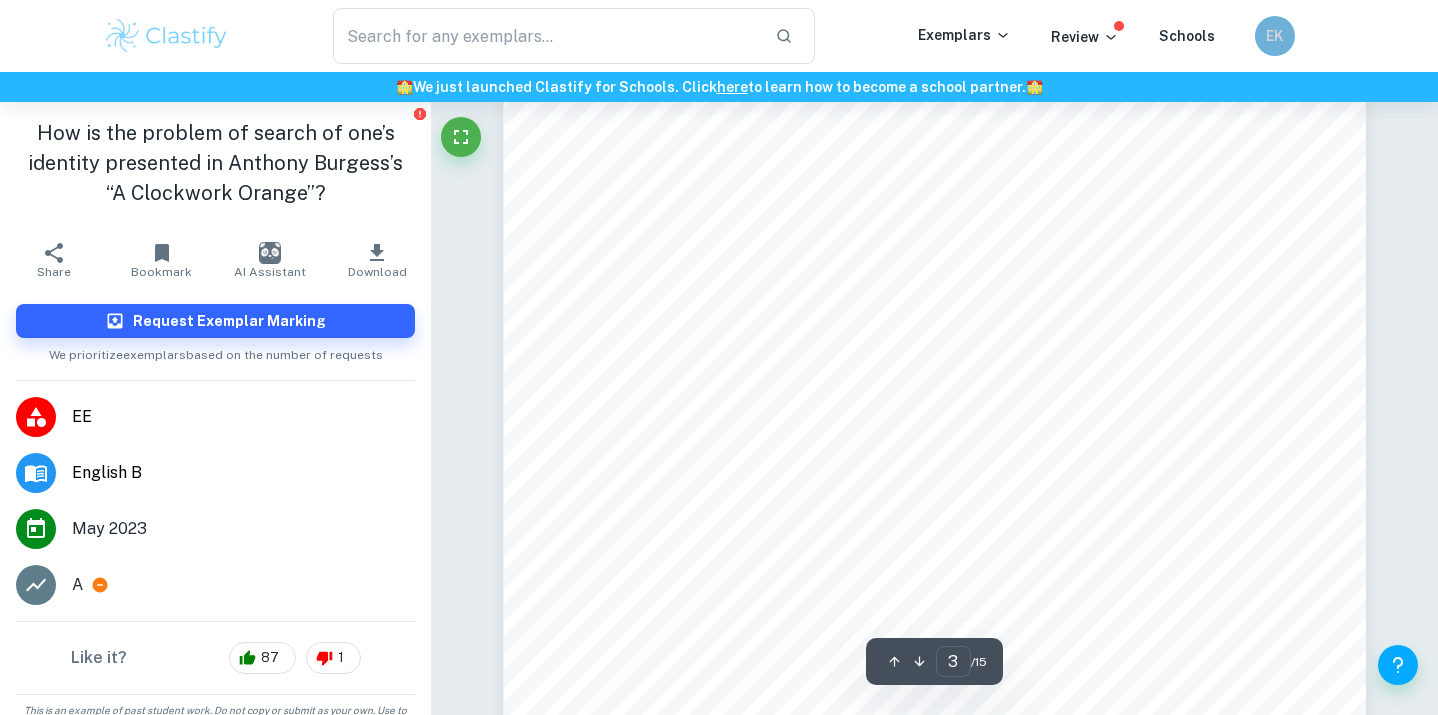 click on "EK" at bounding box center [1274, 36] 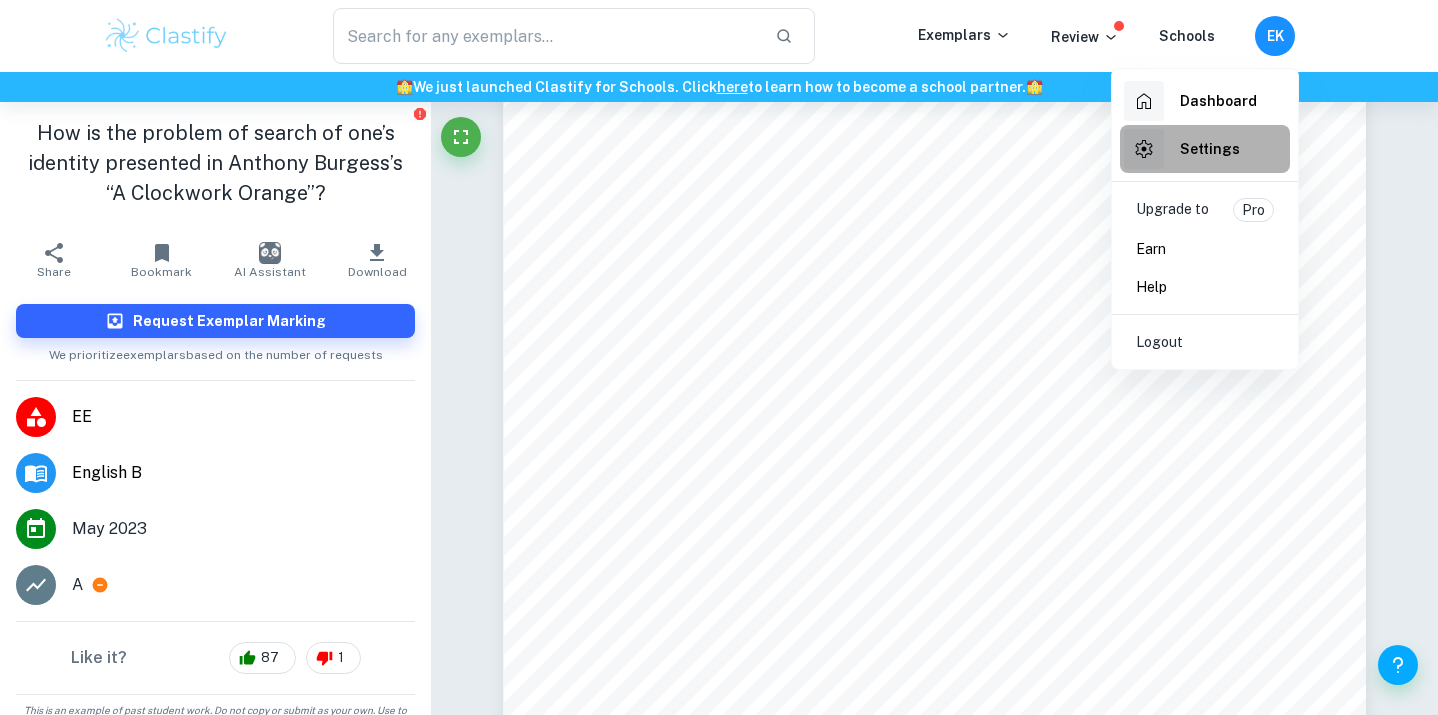 click on "Settings" at bounding box center [1210, 149] 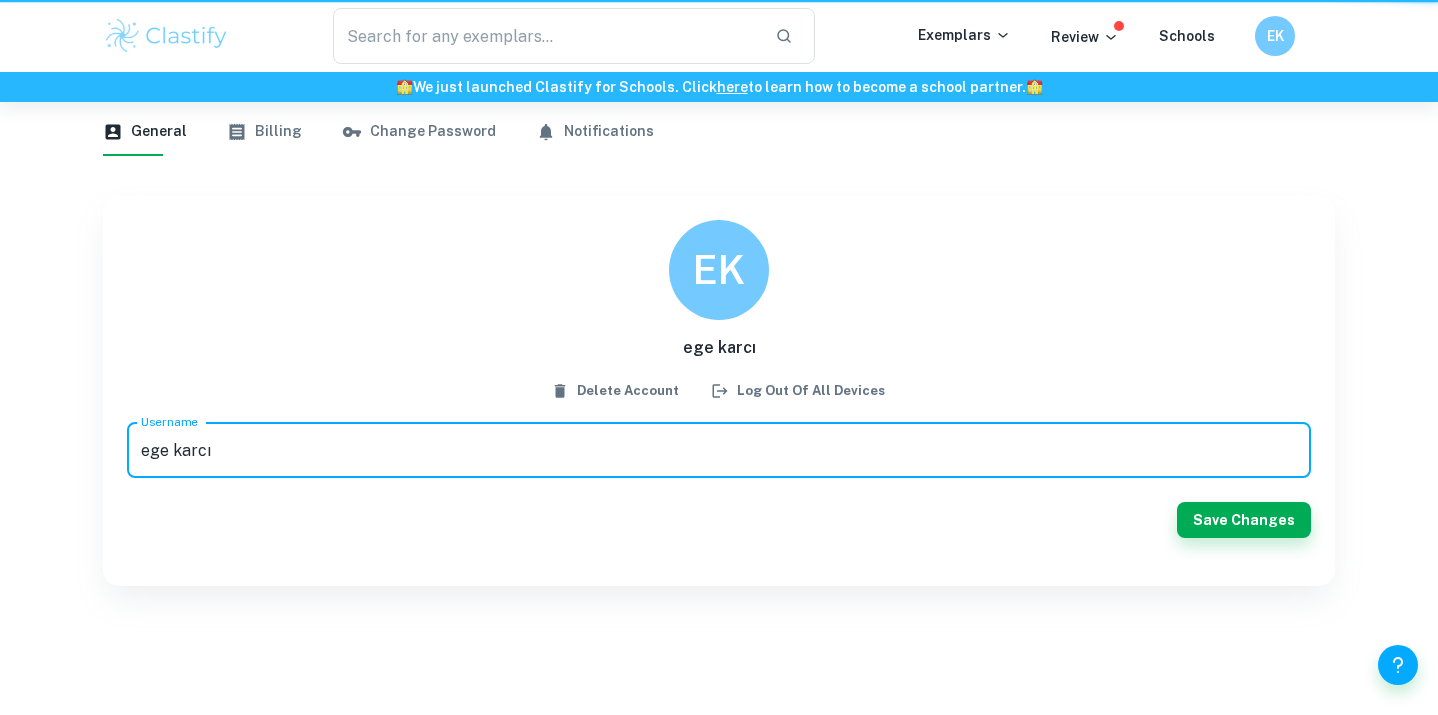 scroll, scrollTop: 0, scrollLeft: 0, axis: both 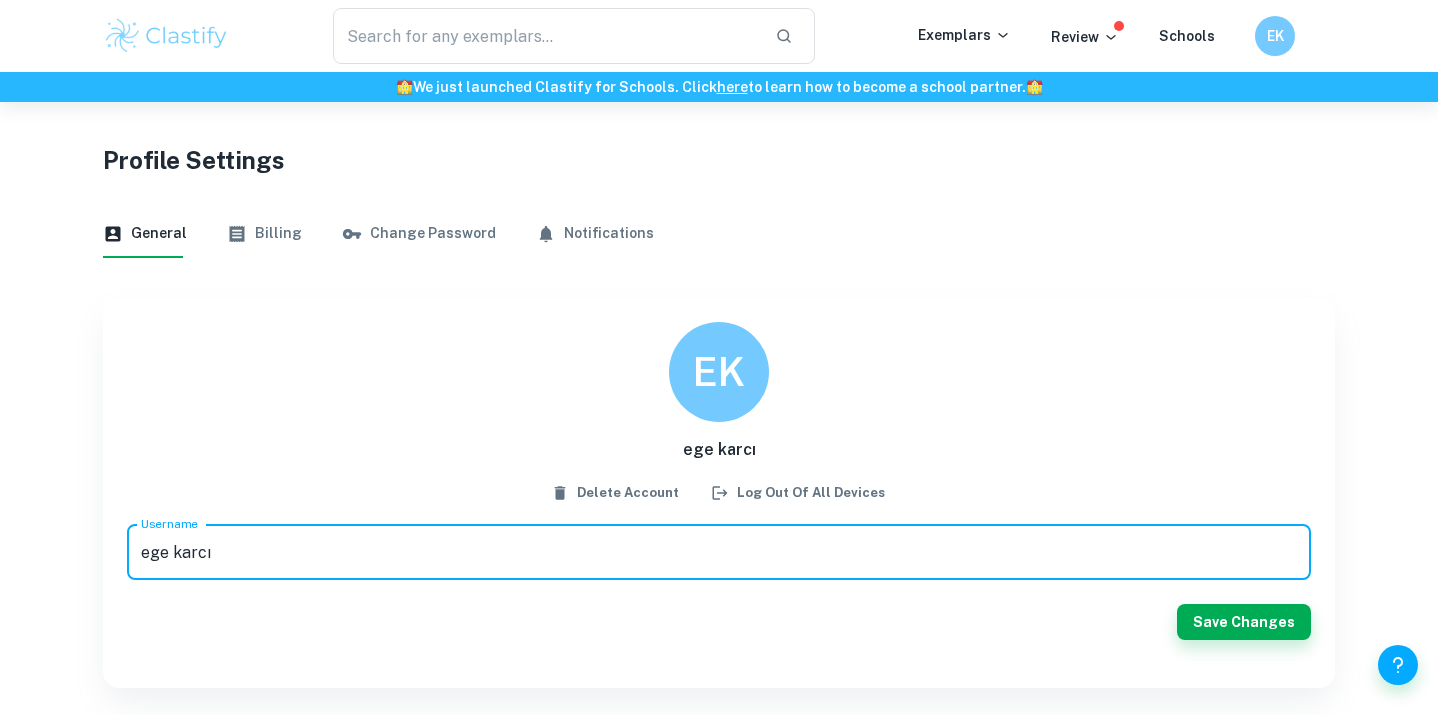 click on "Billing" at bounding box center (264, 234) 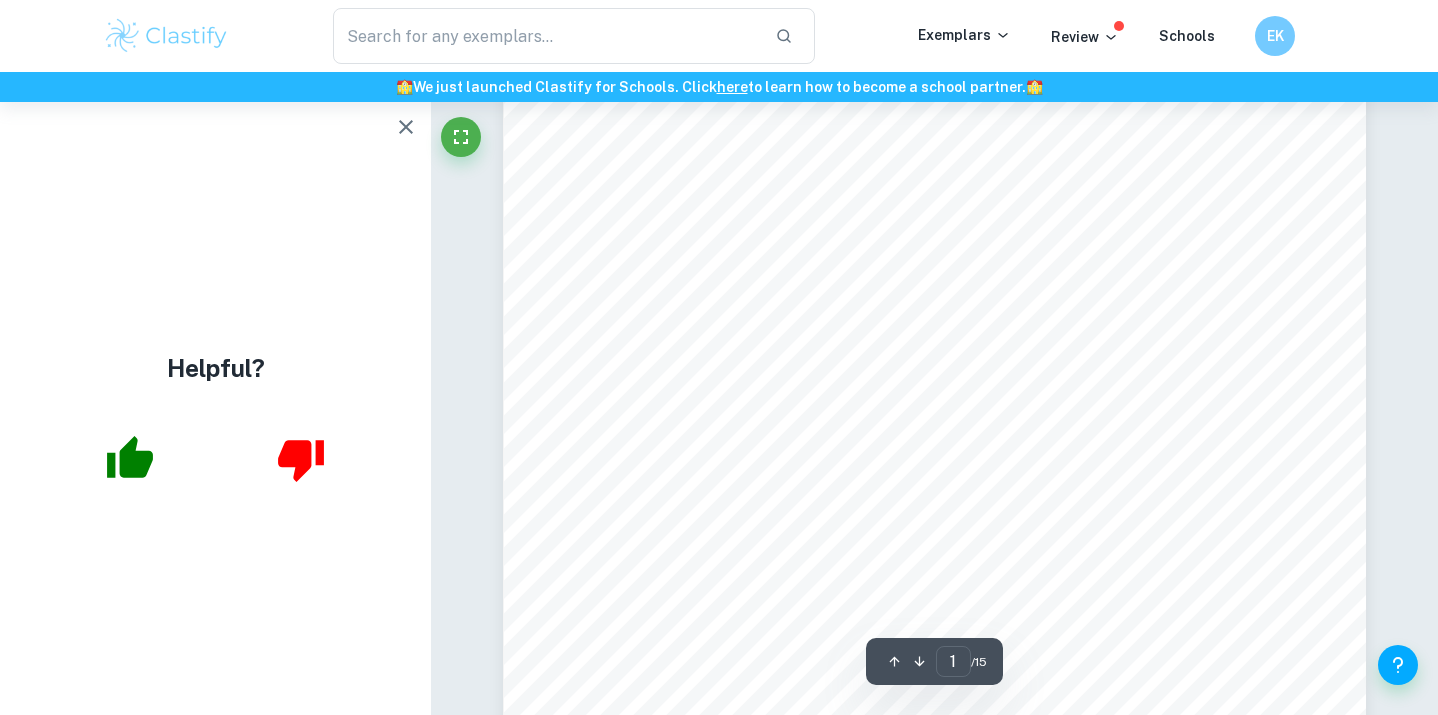 scroll, scrollTop: 434, scrollLeft: 0, axis: vertical 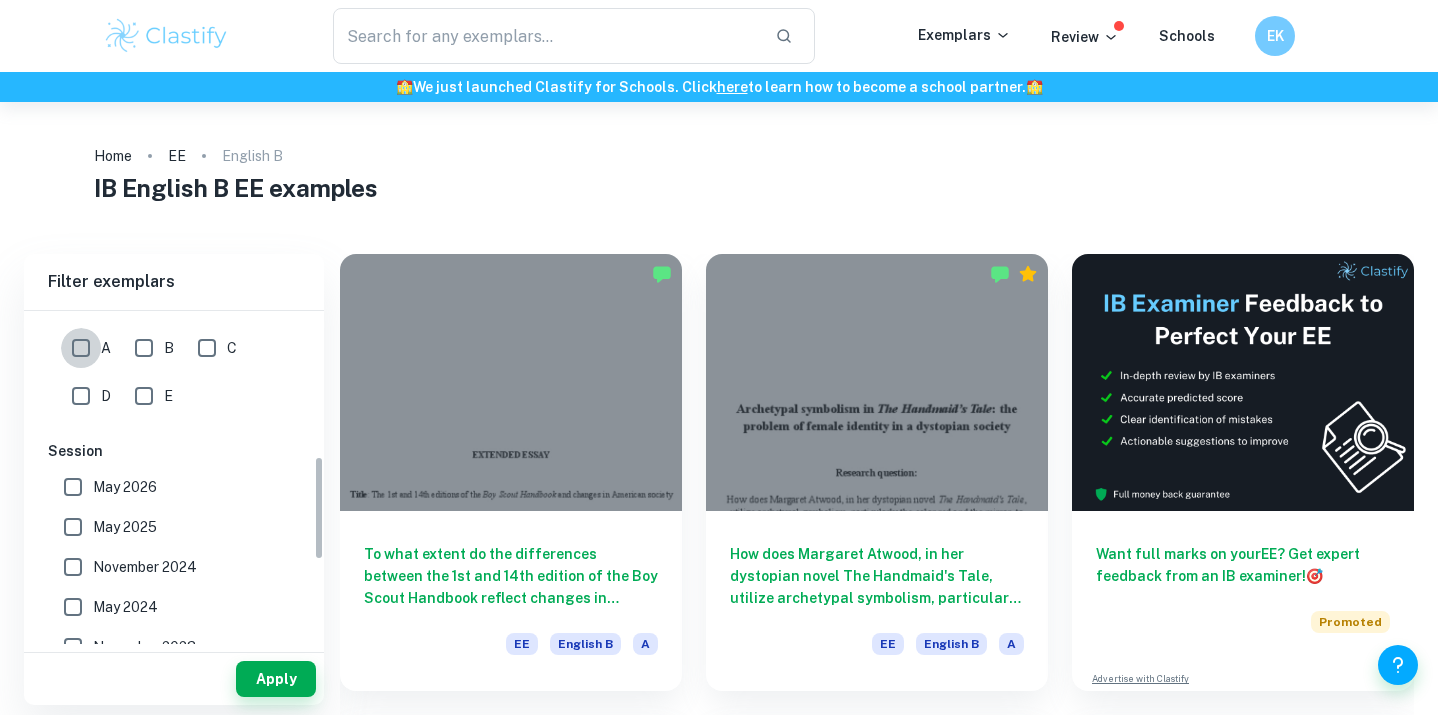 click on "A" at bounding box center (81, 348) 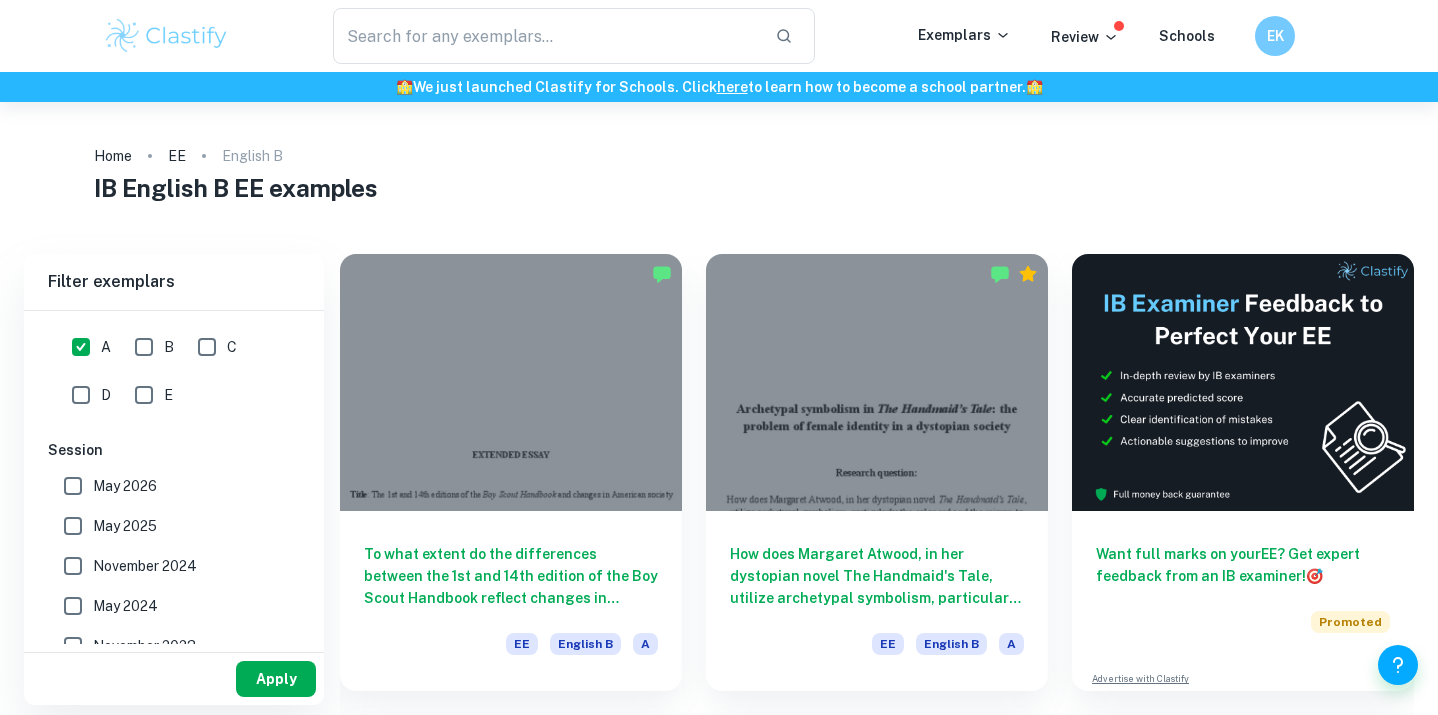 click on "Apply" at bounding box center [276, 679] 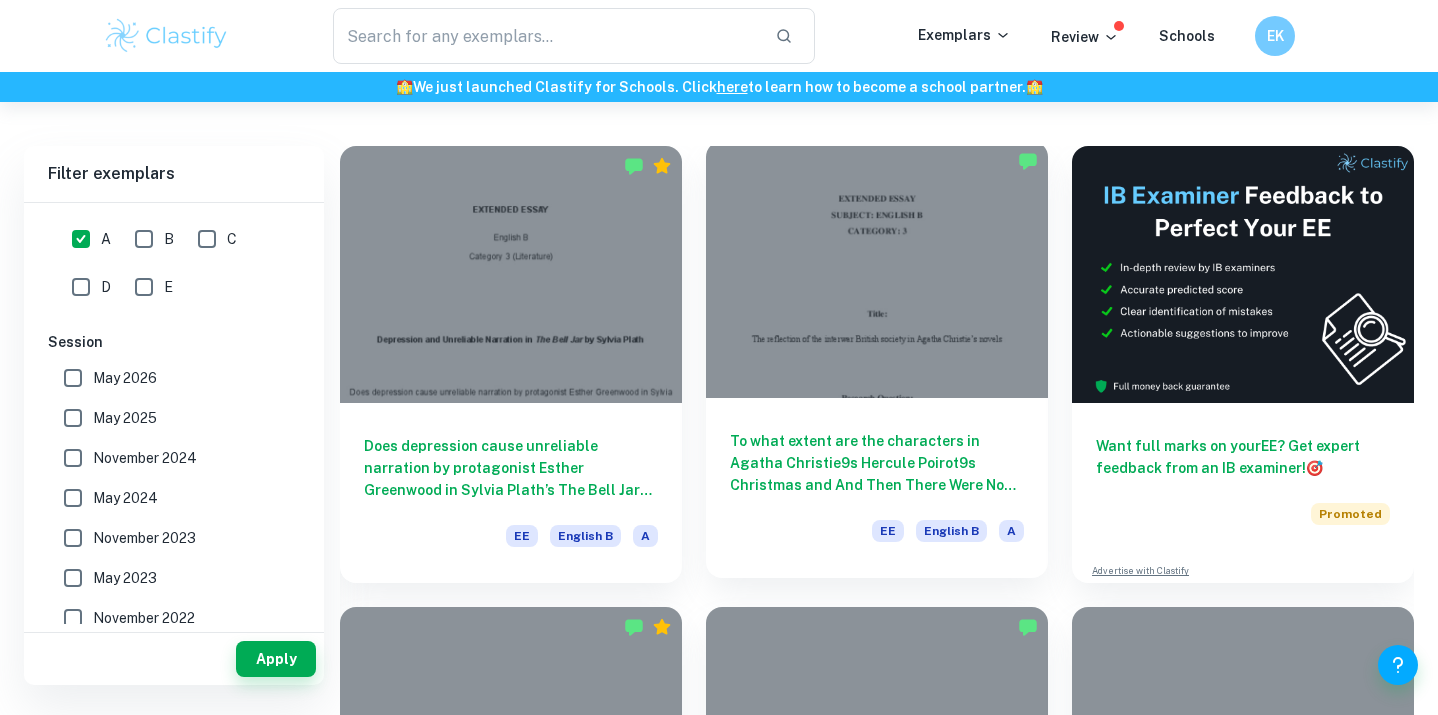 scroll, scrollTop: 109, scrollLeft: 0, axis: vertical 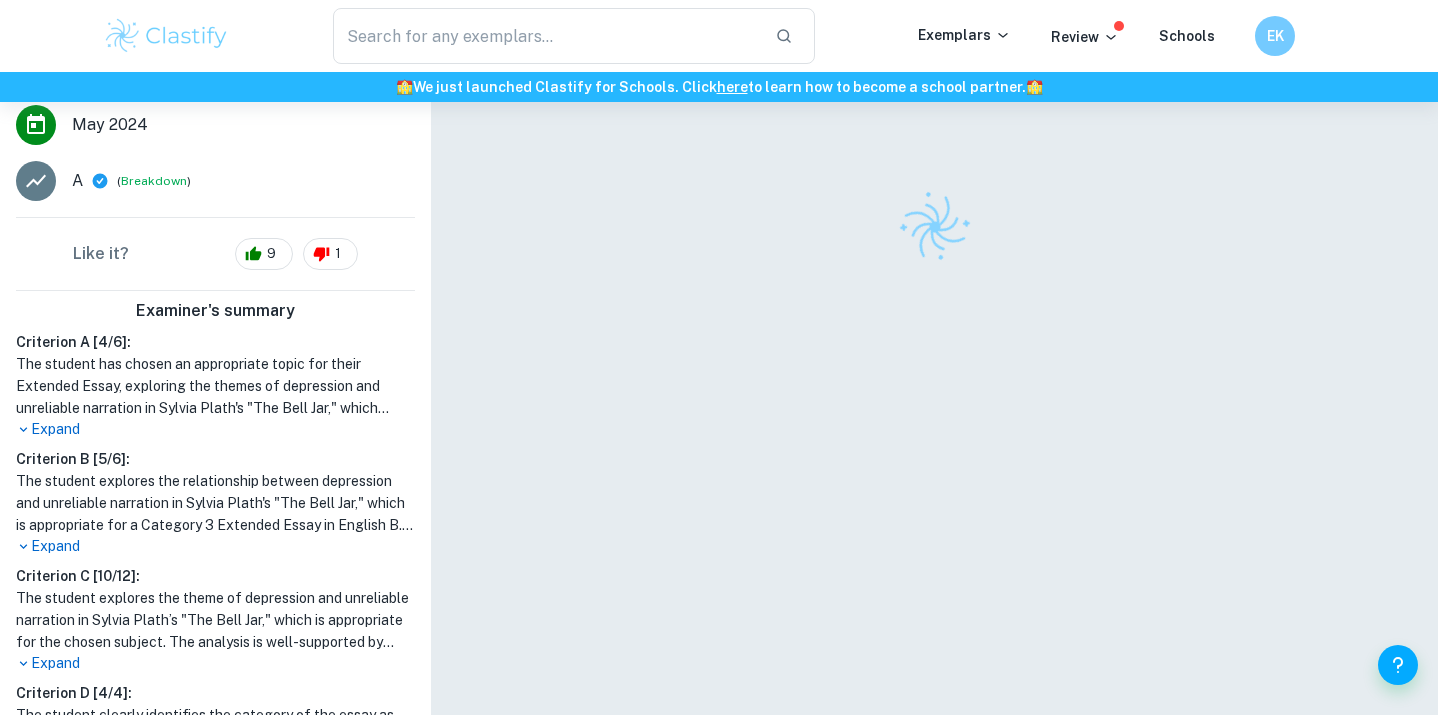 click on "Expand" at bounding box center (215, 429) 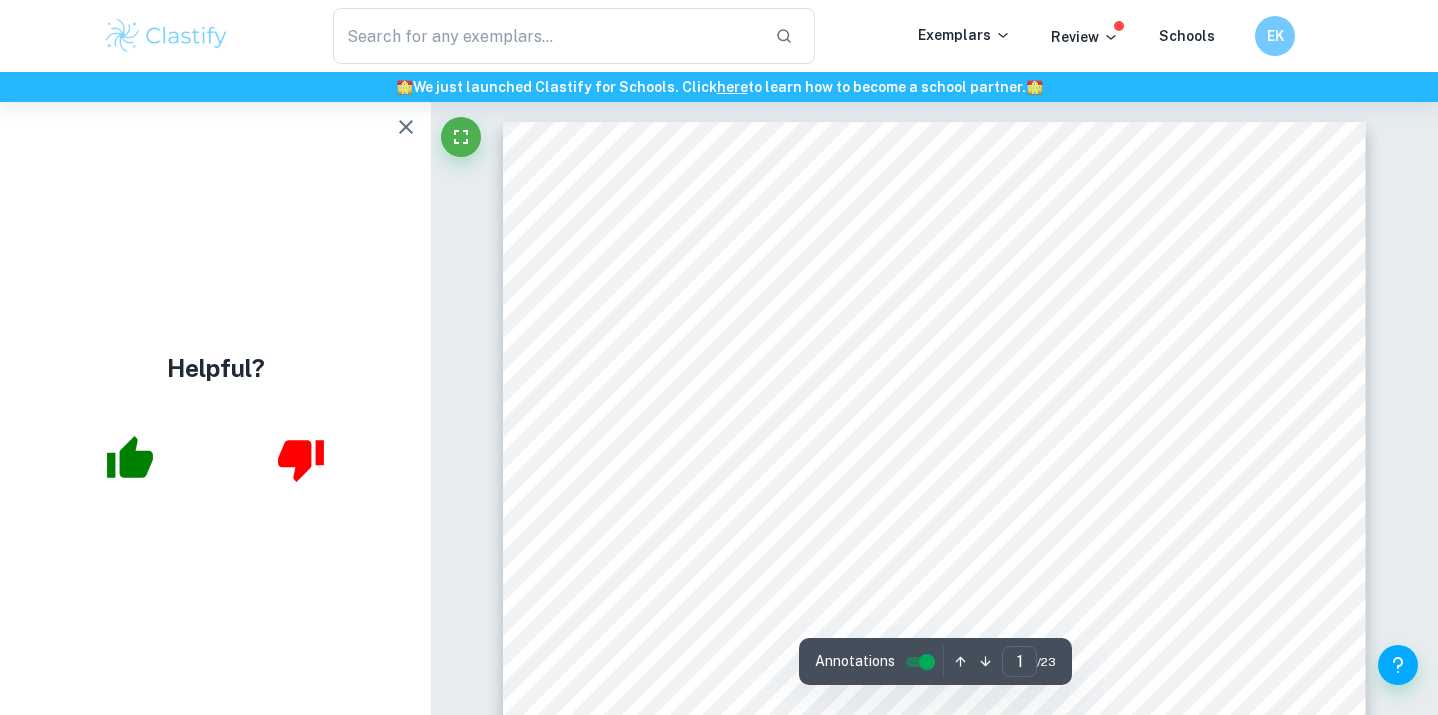 scroll, scrollTop: 0, scrollLeft: 0, axis: both 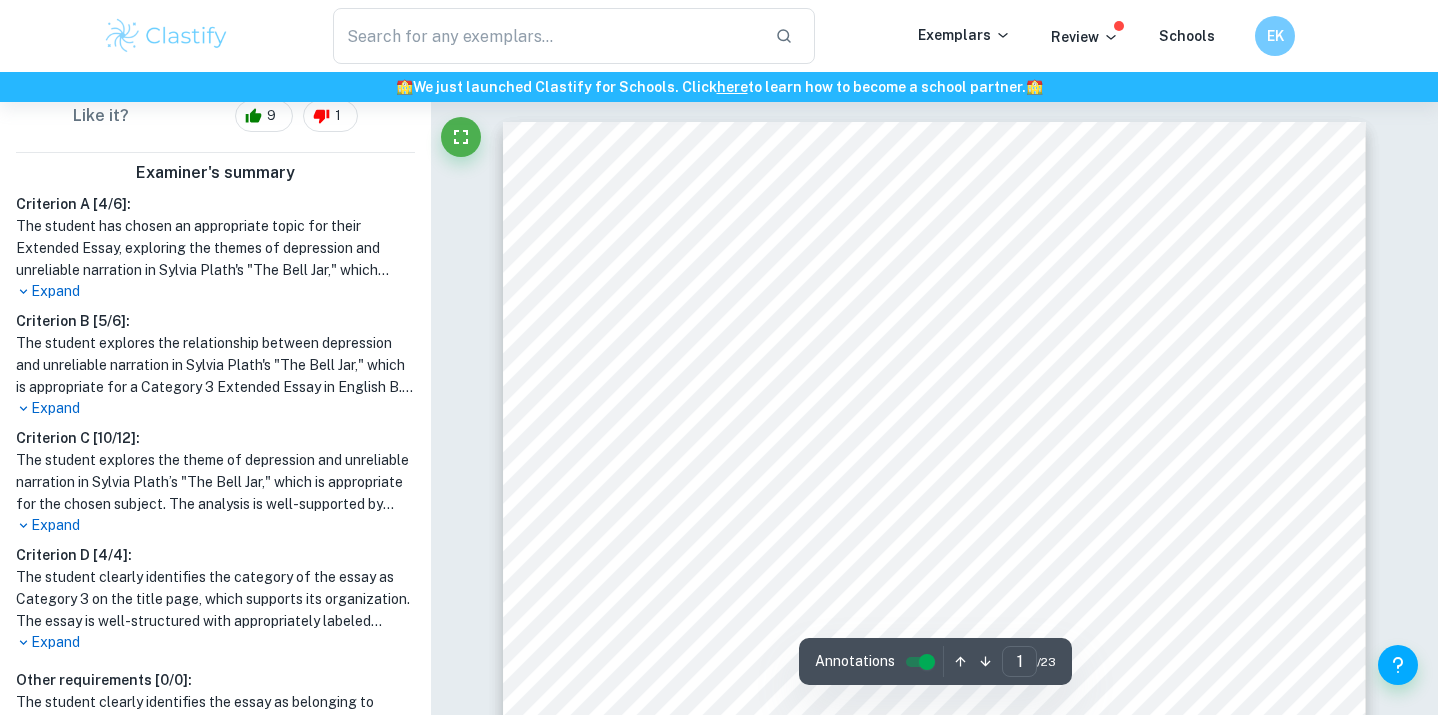 click on "Expand" at bounding box center [215, 291] 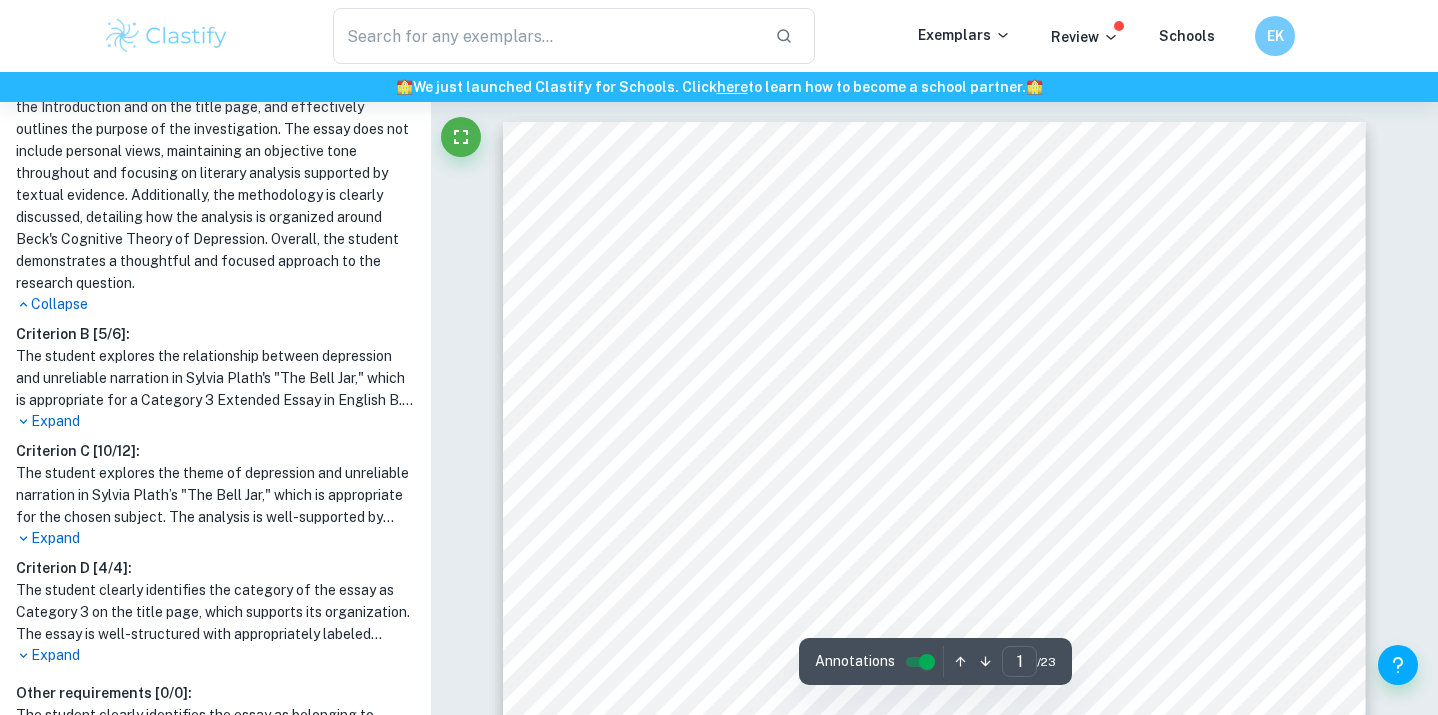 scroll, scrollTop: 807, scrollLeft: 0, axis: vertical 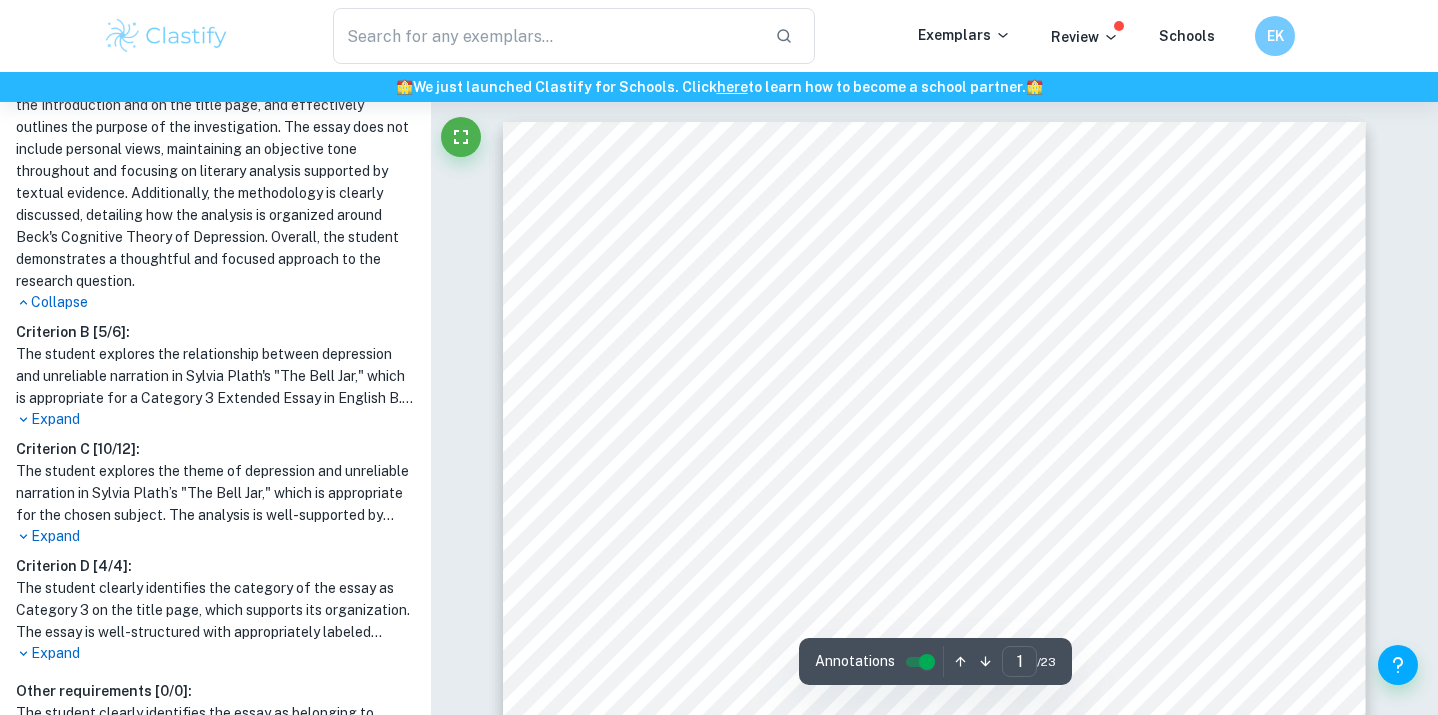 click on "Collapse" at bounding box center (215, 302) 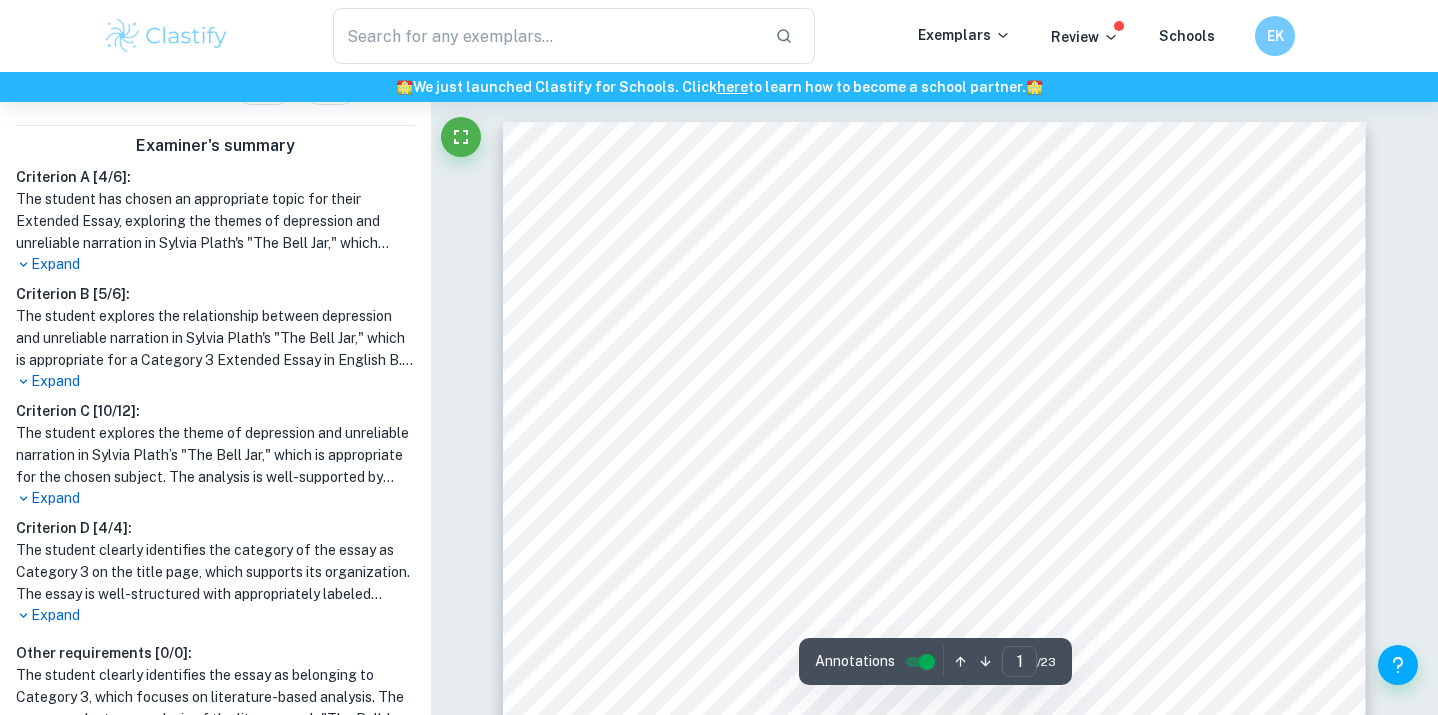 scroll, scrollTop: 556, scrollLeft: 0, axis: vertical 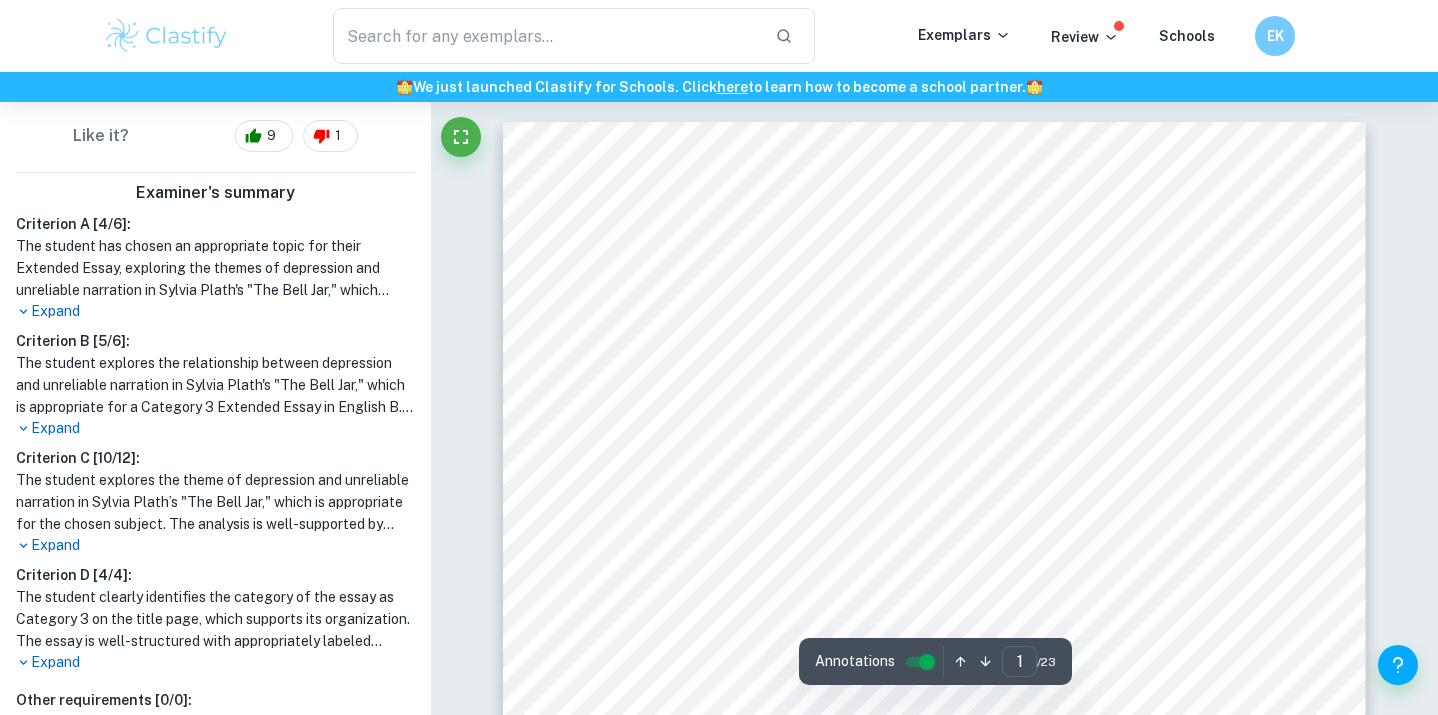 click on "The student has chosen an appropriate topic for their Extended Essay, exploring the themes of depression and unreliable narration in Sylvia Plath's "The Bell Jar," which aligns well with the Category 3 requirements. The research question is clearly articulated as a question, presented both in the Introduction and on the title page, and effectively outlines the purpose of the investigation. The essay does not include personal views, maintaining an objective tone throughout and focusing on literary analysis supported by textual evidence. Additionally, the methodology is clearly discussed, detailing how the analysis is organized around Beck's Cognitive Theory of Depression. Overall, the student demonstrates a thoughtful and focused approach to the research question." at bounding box center [215, 268] 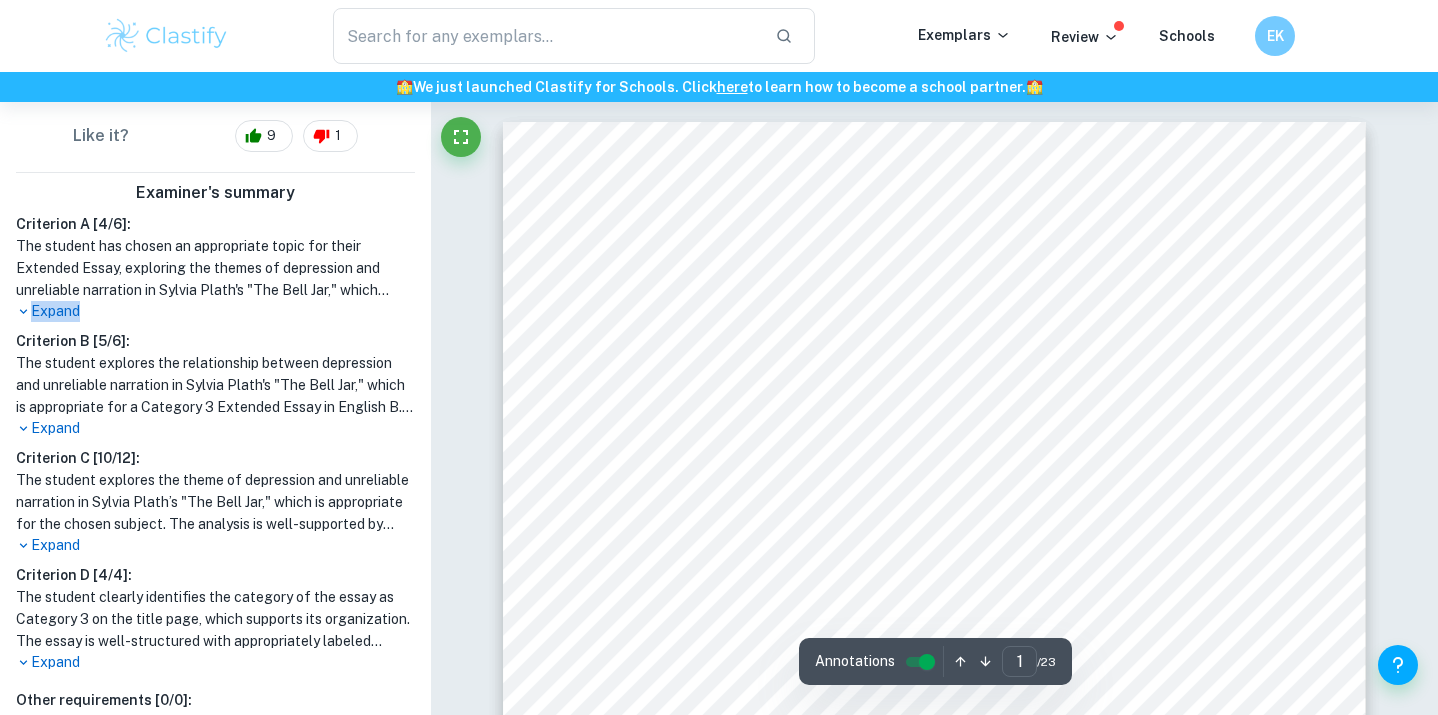 click on "Expand" at bounding box center (215, 311) 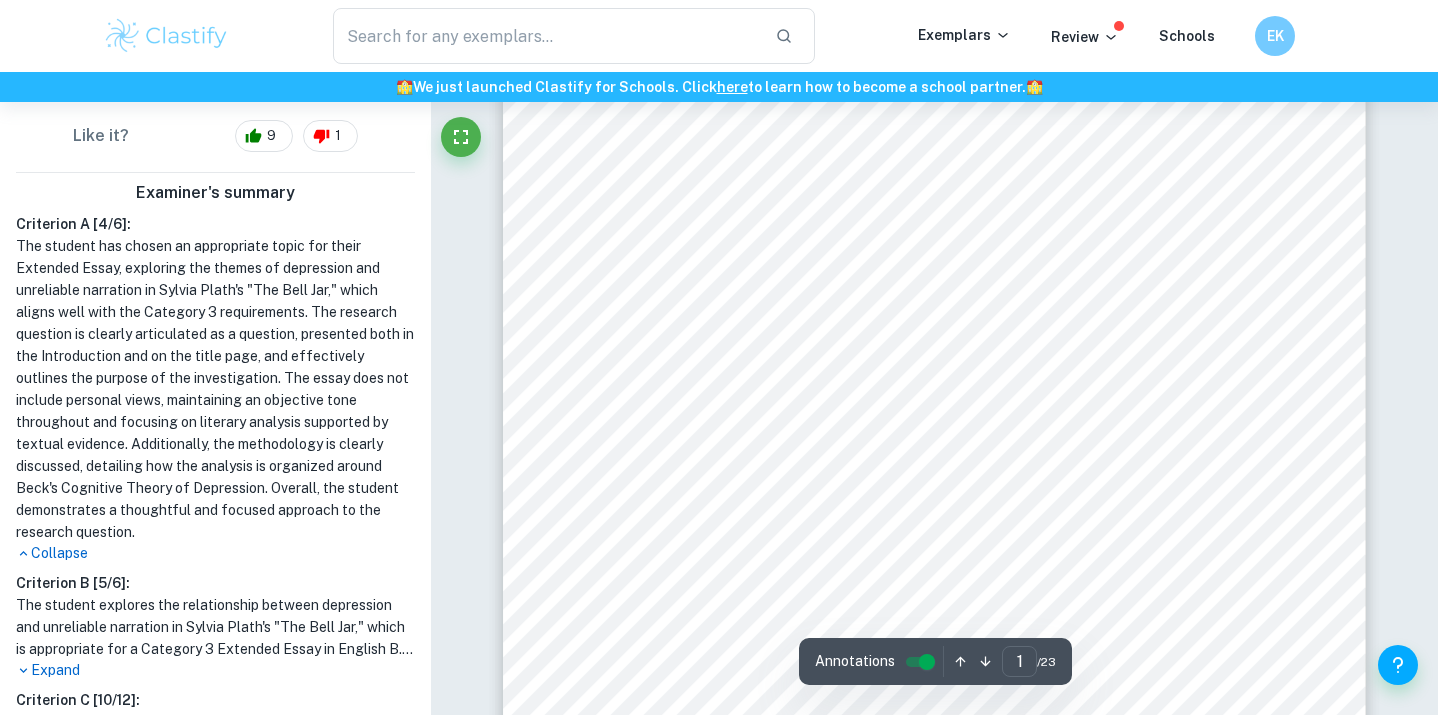 scroll, scrollTop: 51, scrollLeft: 0, axis: vertical 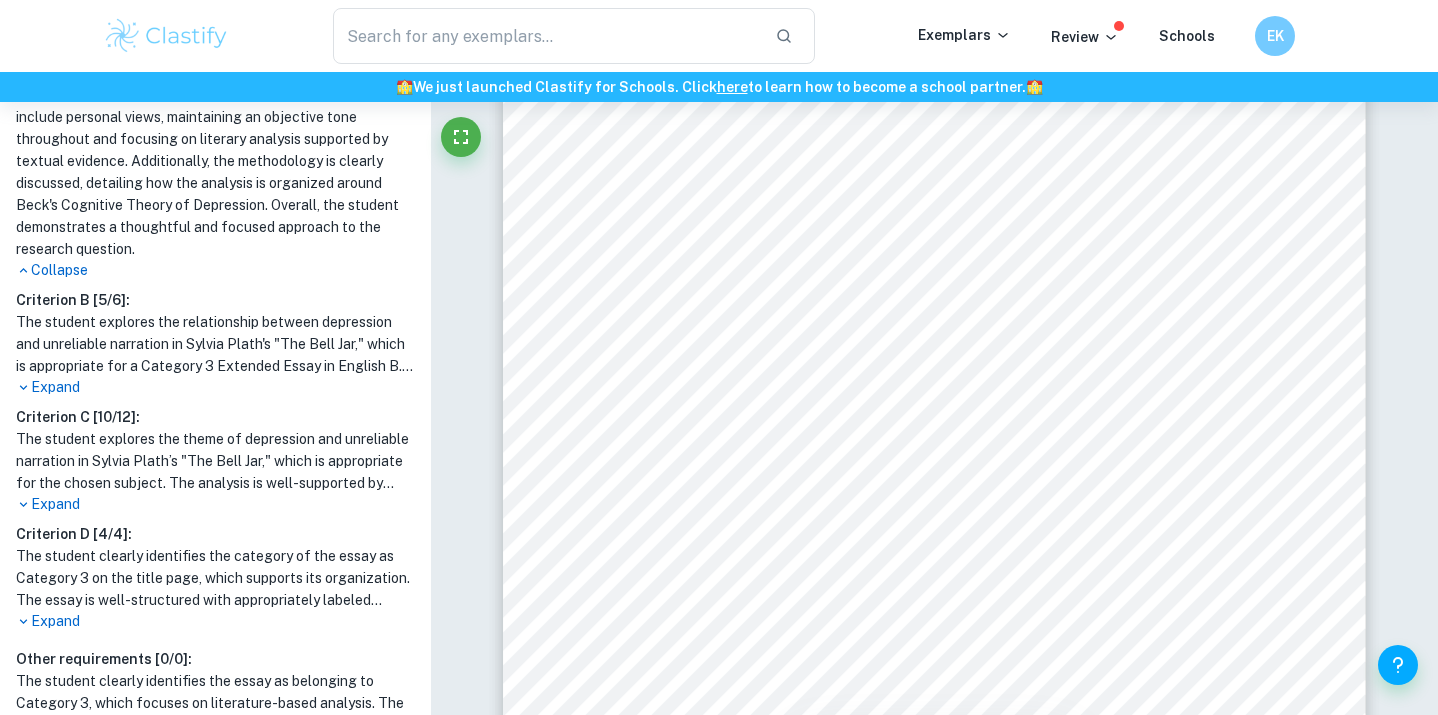 click on "Expand" at bounding box center [215, 387] 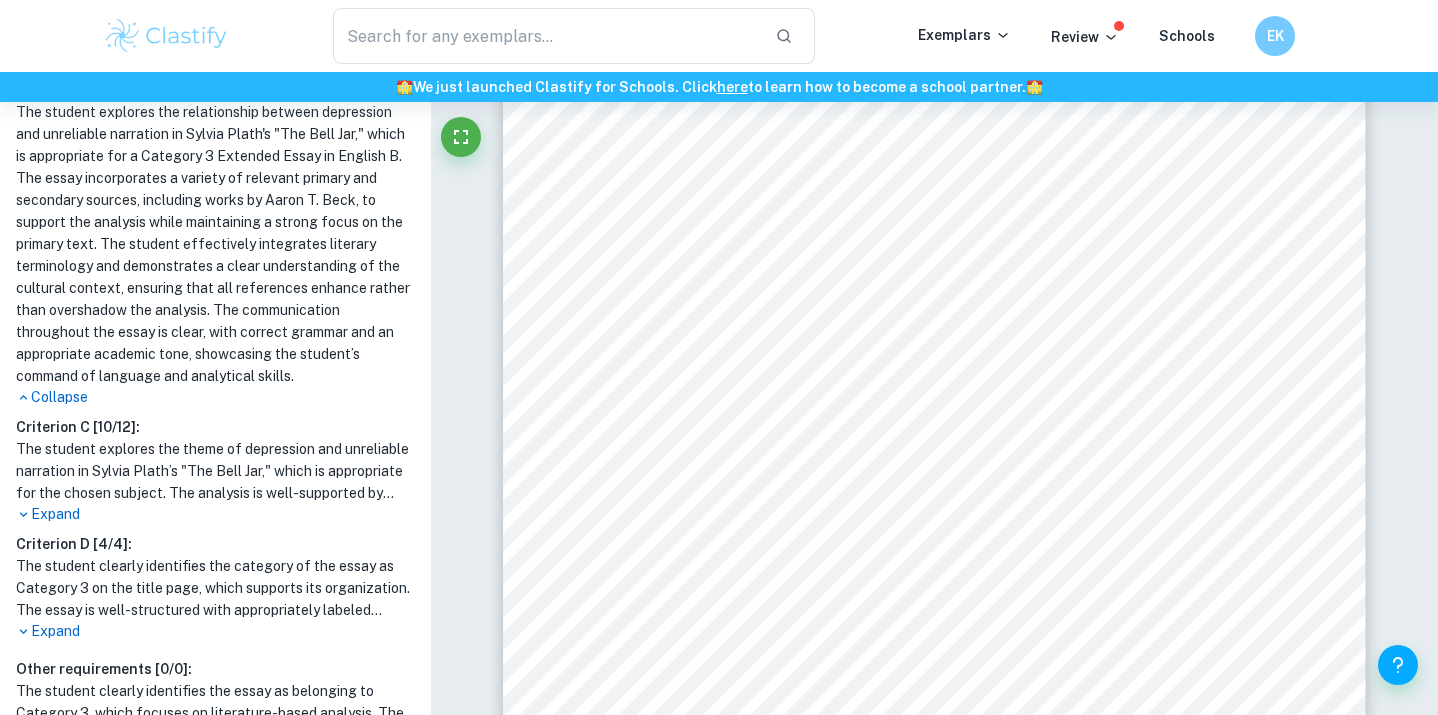 scroll, scrollTop: 1126, scrollLeft: 0, axis: vertical 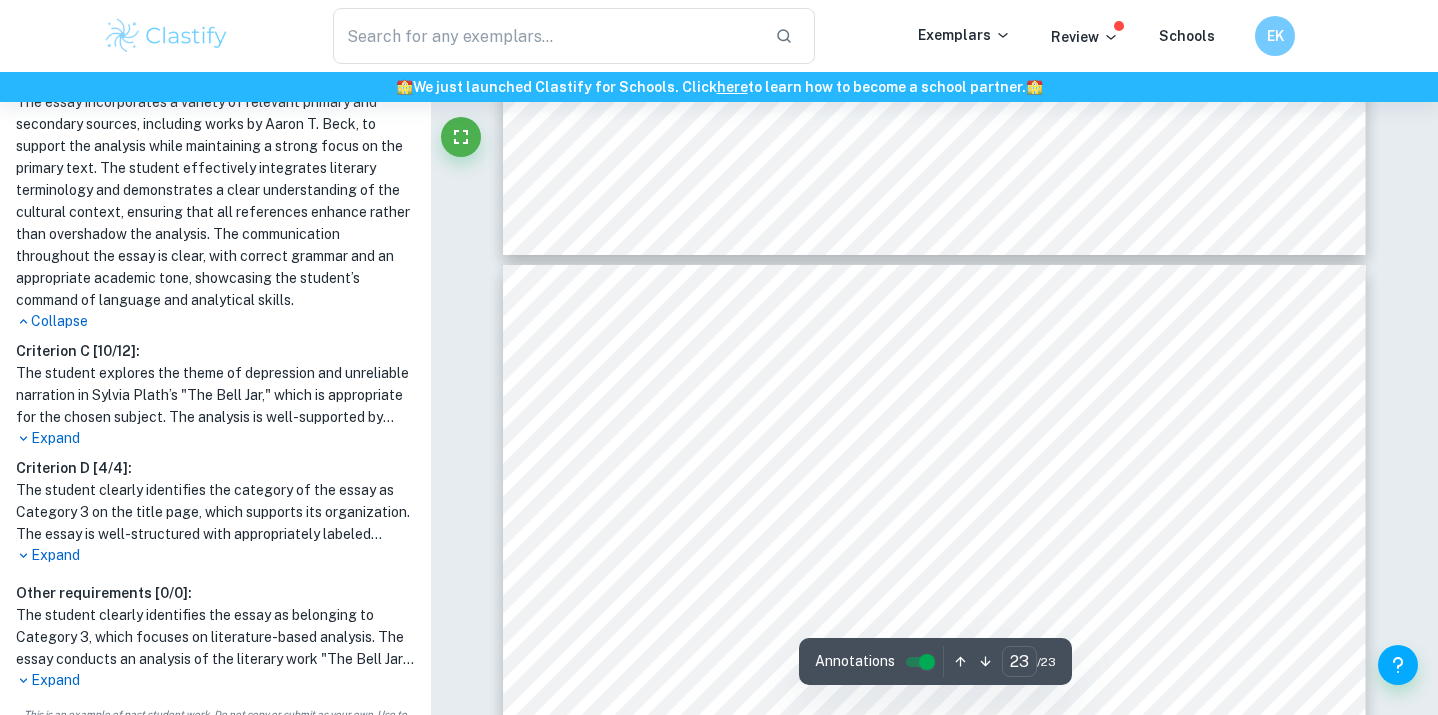 type on "22" 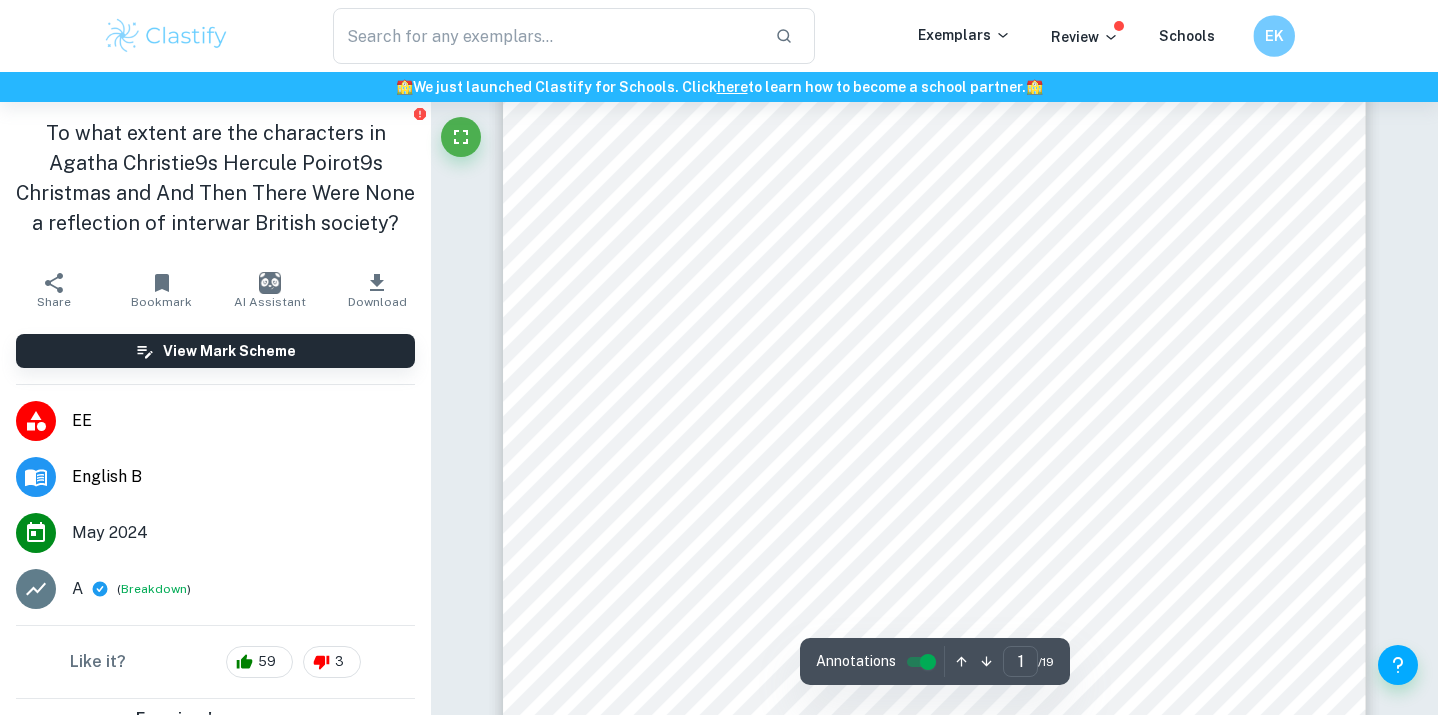 scroll, scrollTop: 301, scrollLeft: 0, axis: vertical 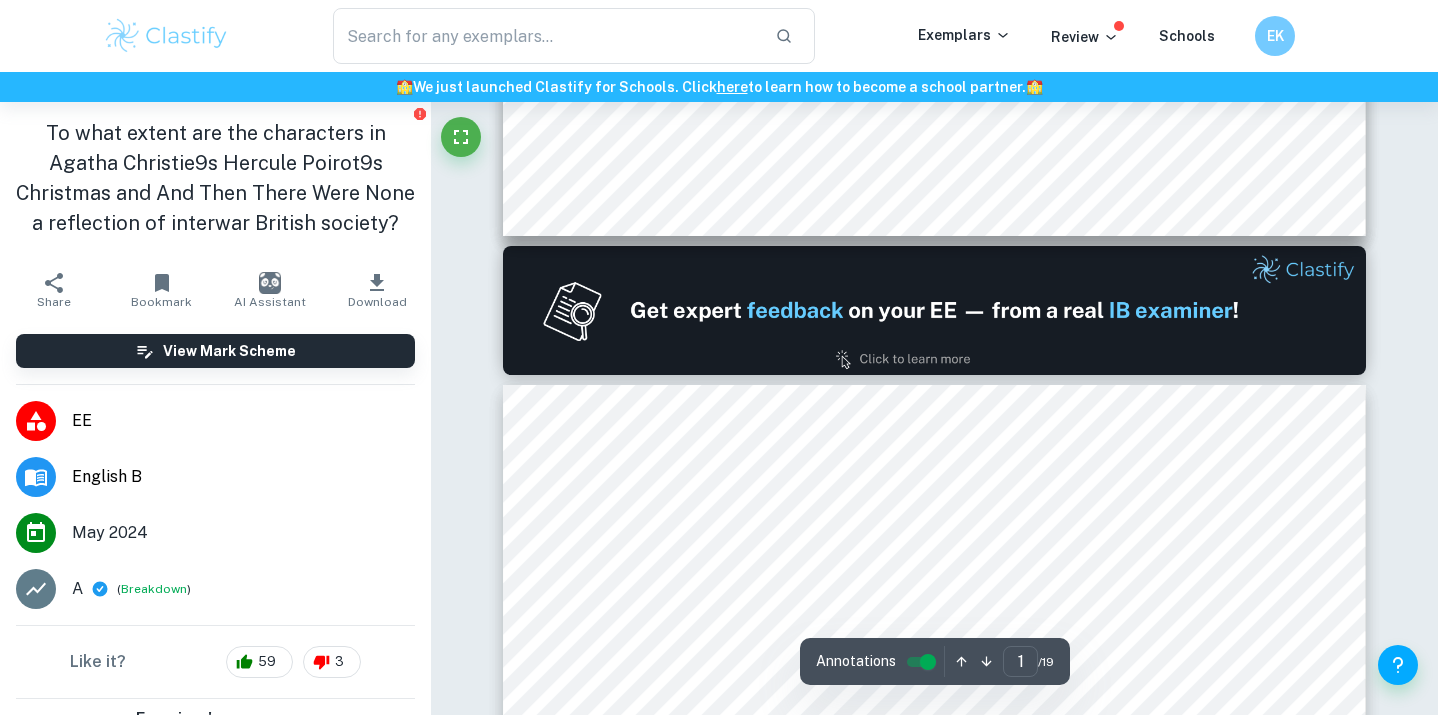 type on "2" 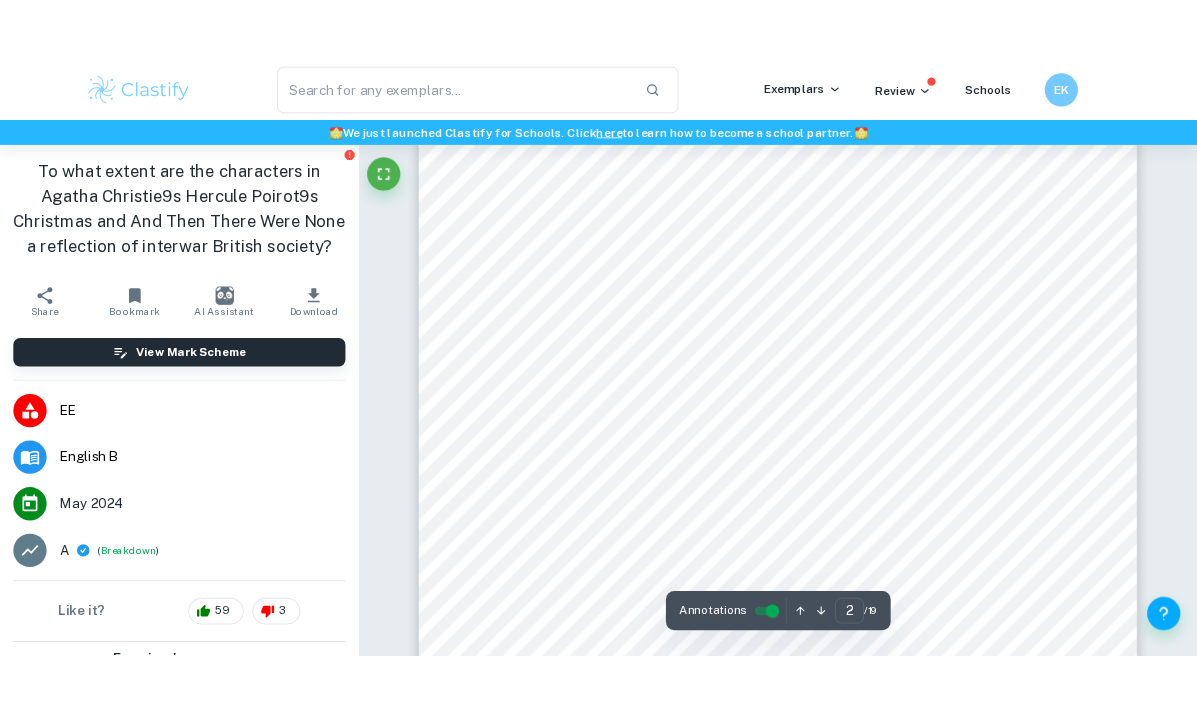 scroll, scrollTop: 1451, scrollLeft: 0, axis: vertical 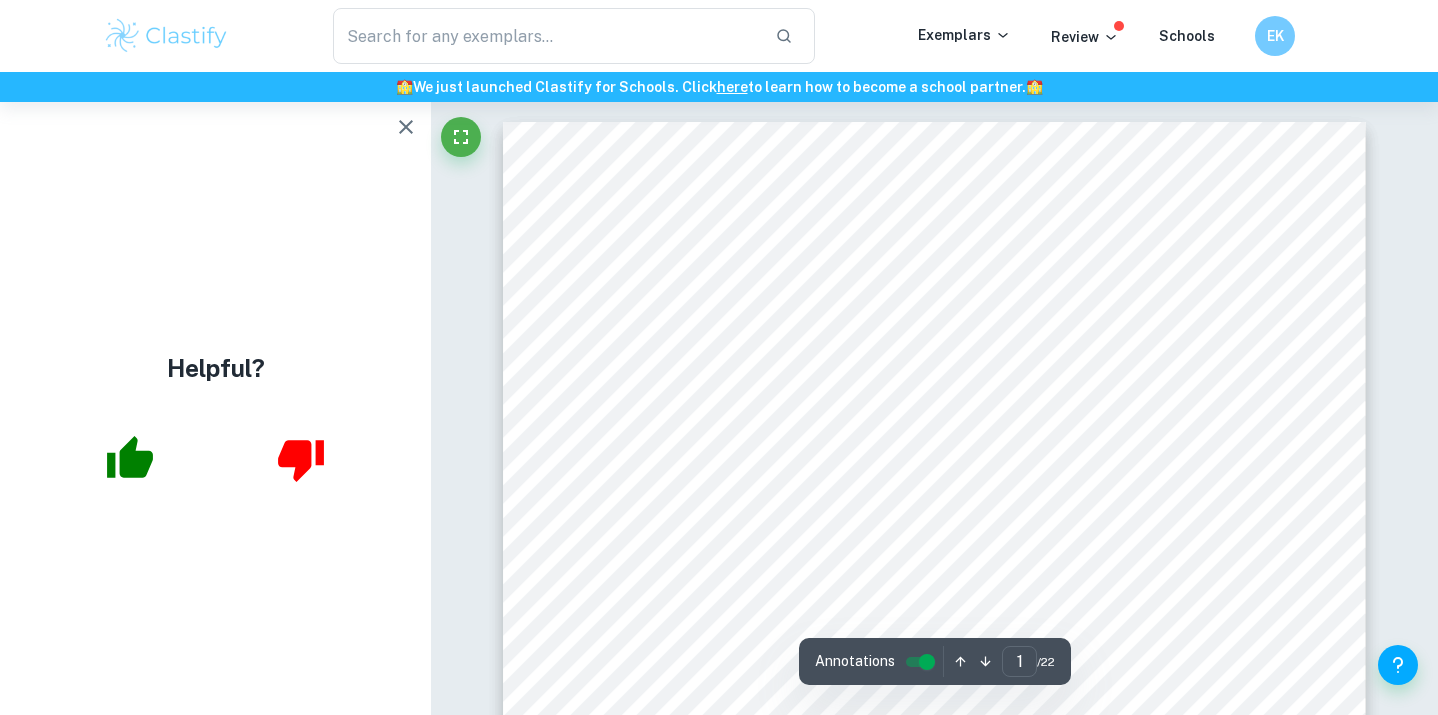 click 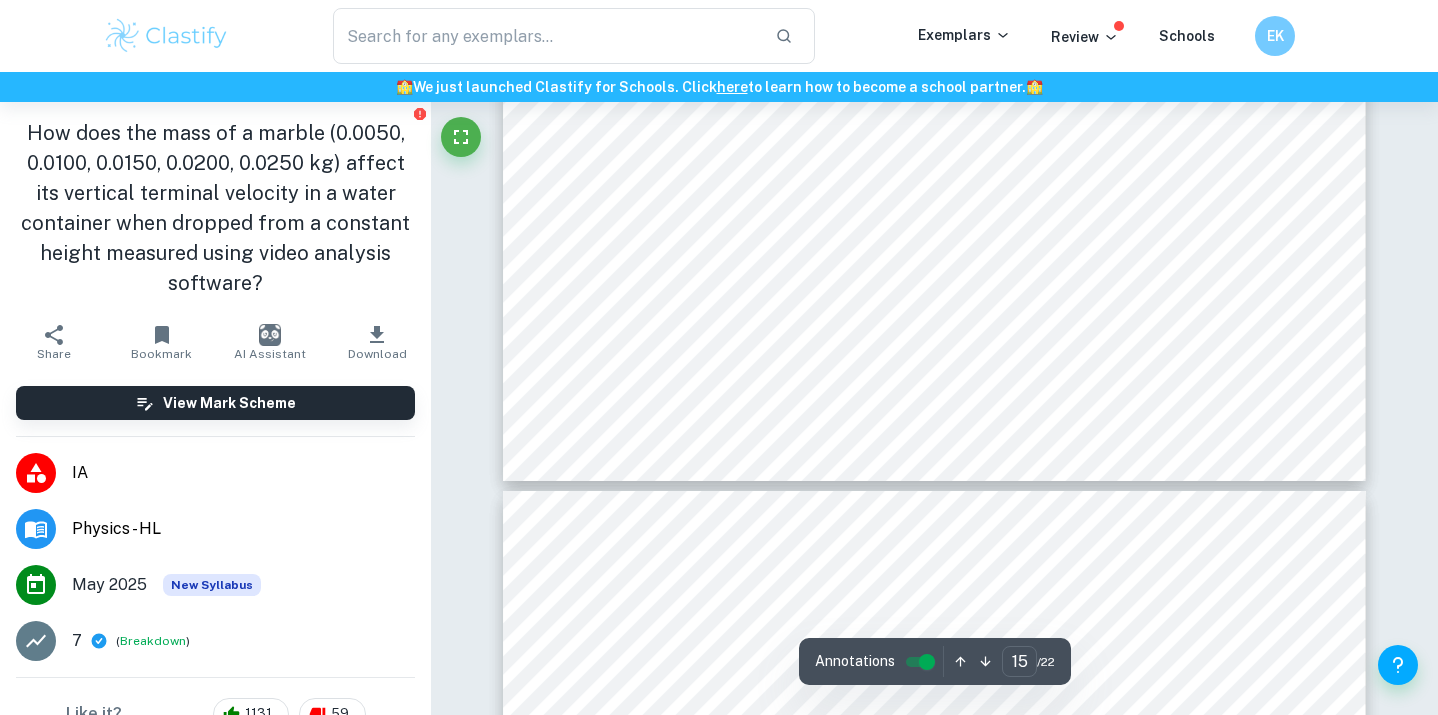 scroll, scrollTop: 18001, scrollLeft: 0, axis: vertical 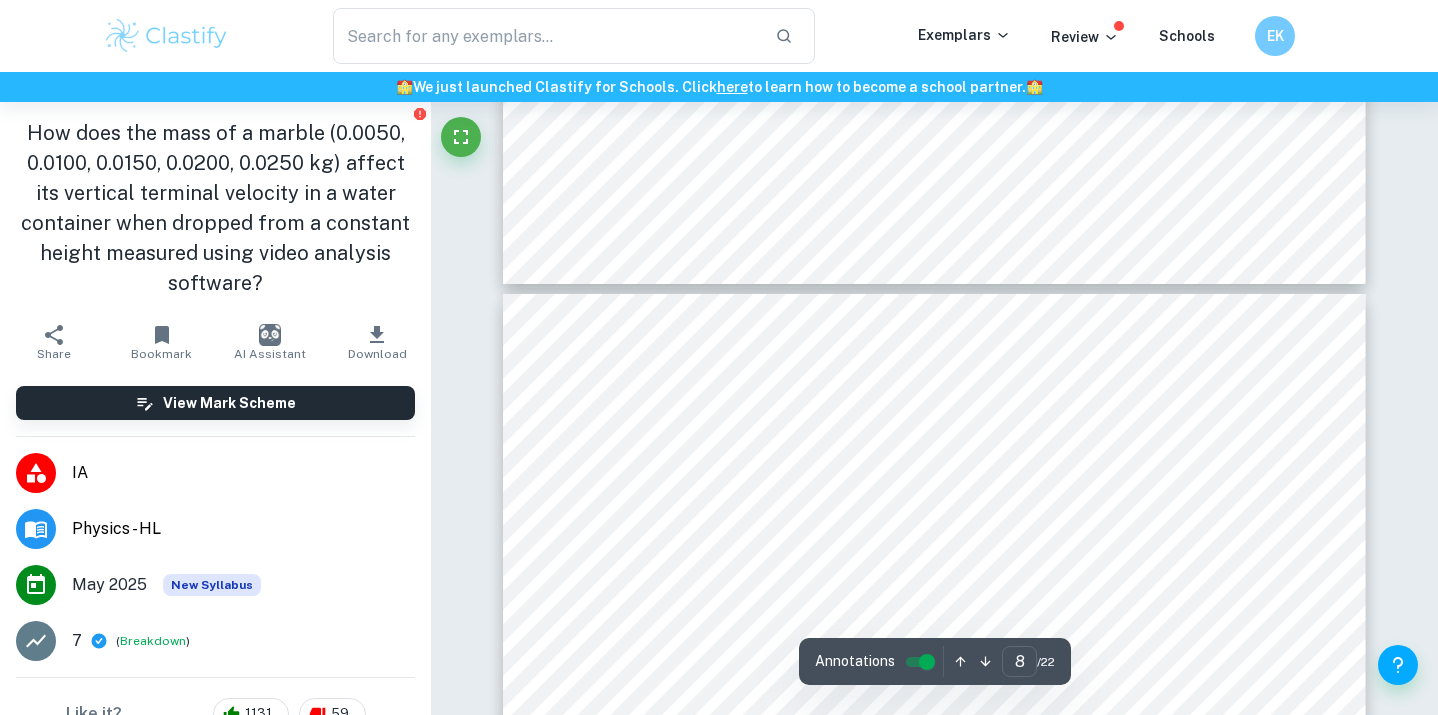 type on "7" 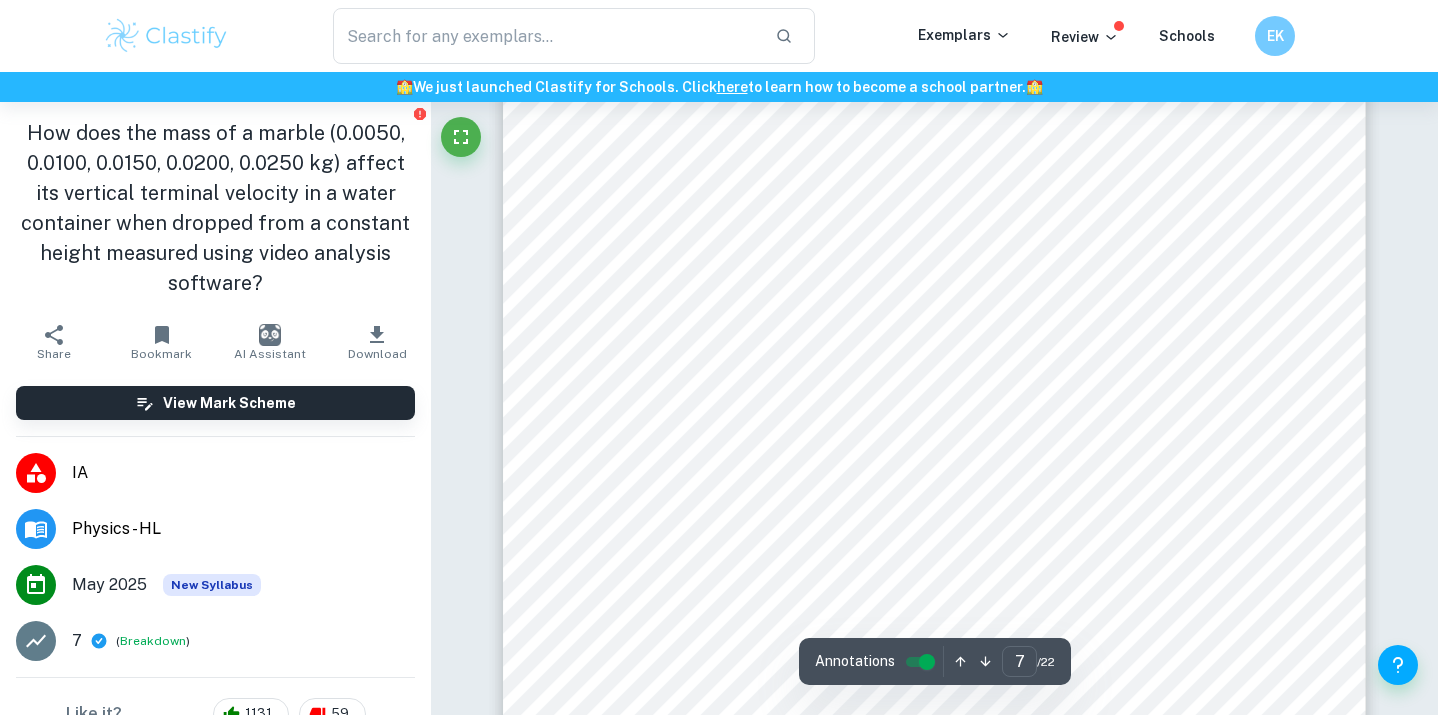 scroll, scrollTop: 7789, scrollLeft: 0, axis: vertical 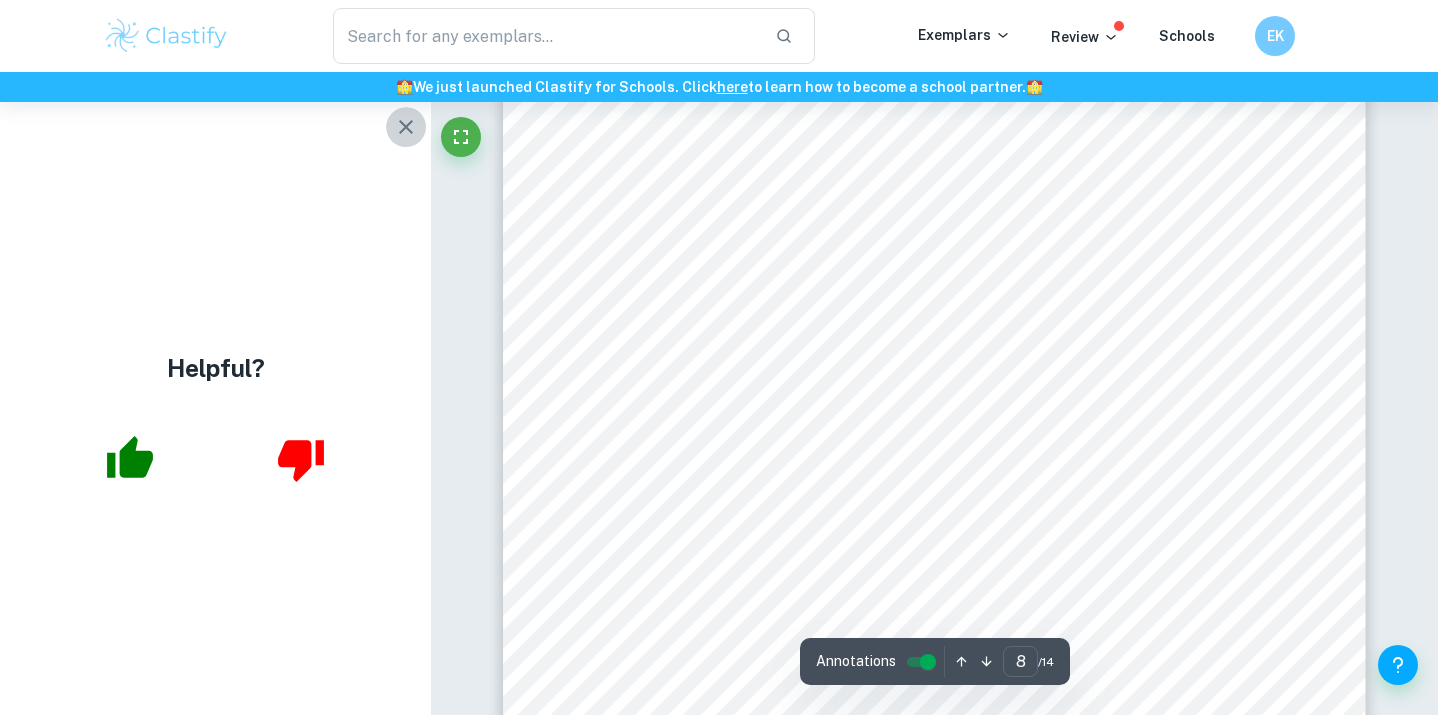click 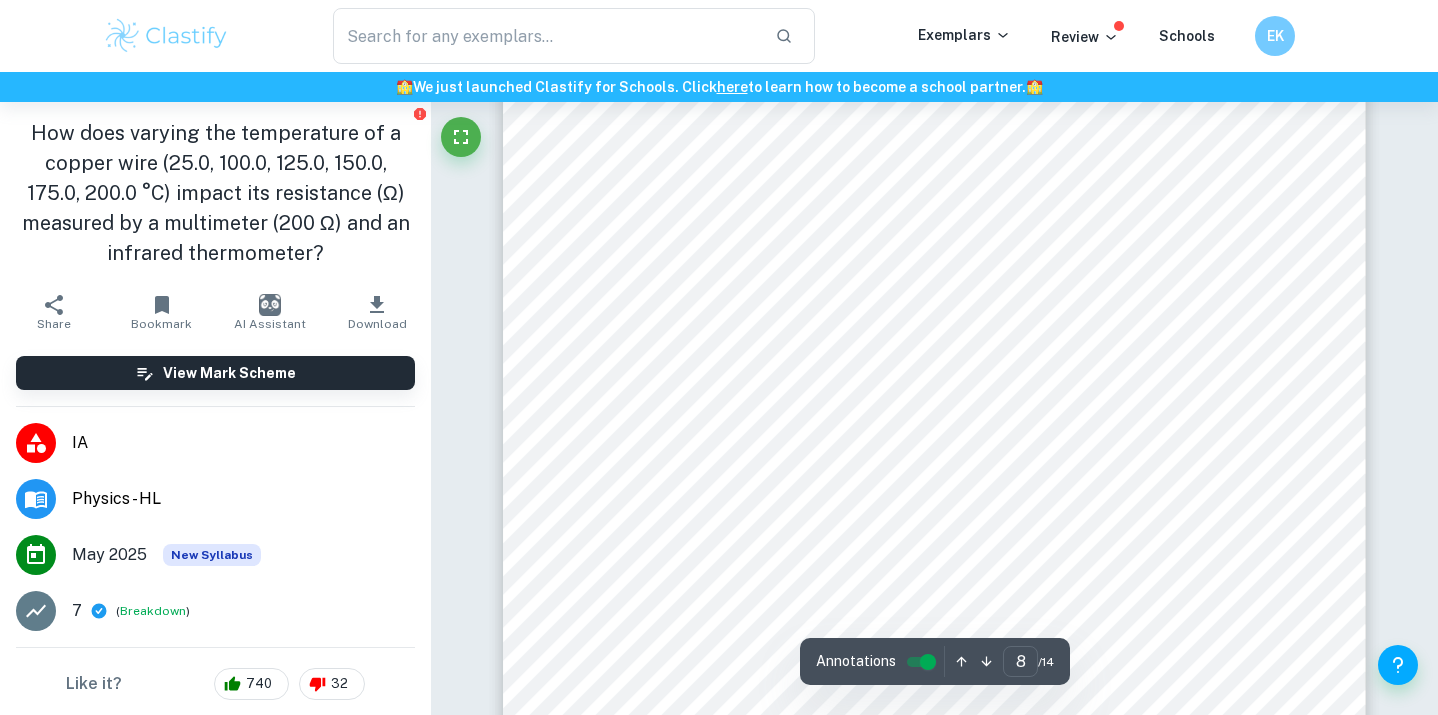 scroll, scrollTop: 8980, scrollLeft: 0, axis: vertical 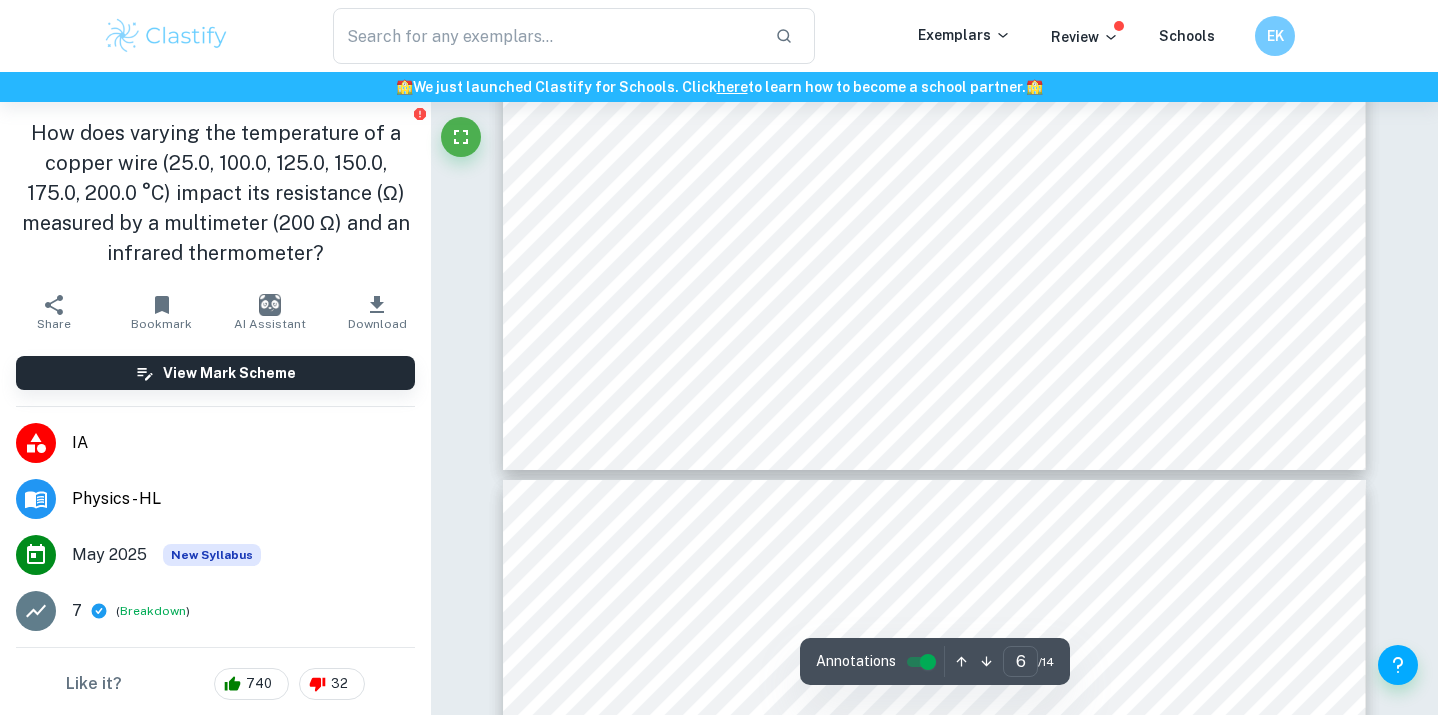 type on "5" 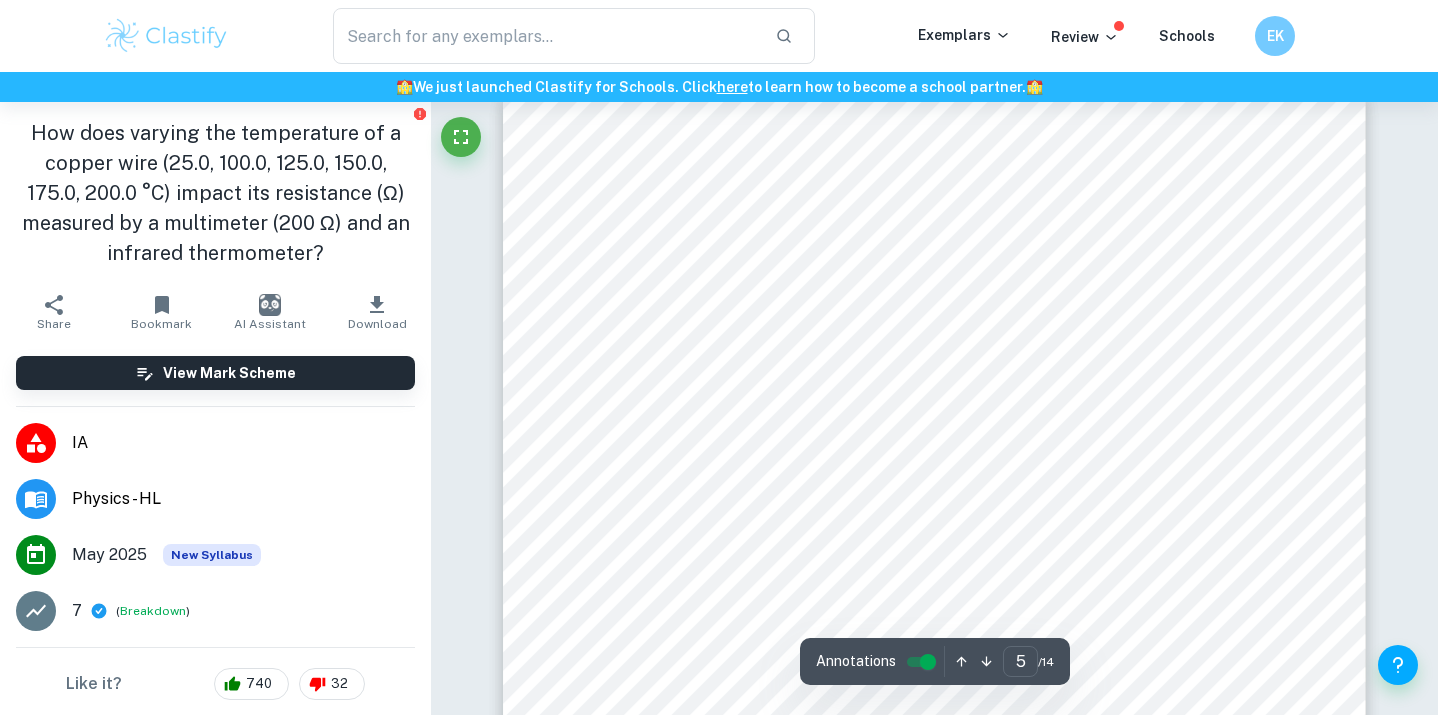 scroll, scrollTop: 5089, scrollLeft: 0, axis: vertical 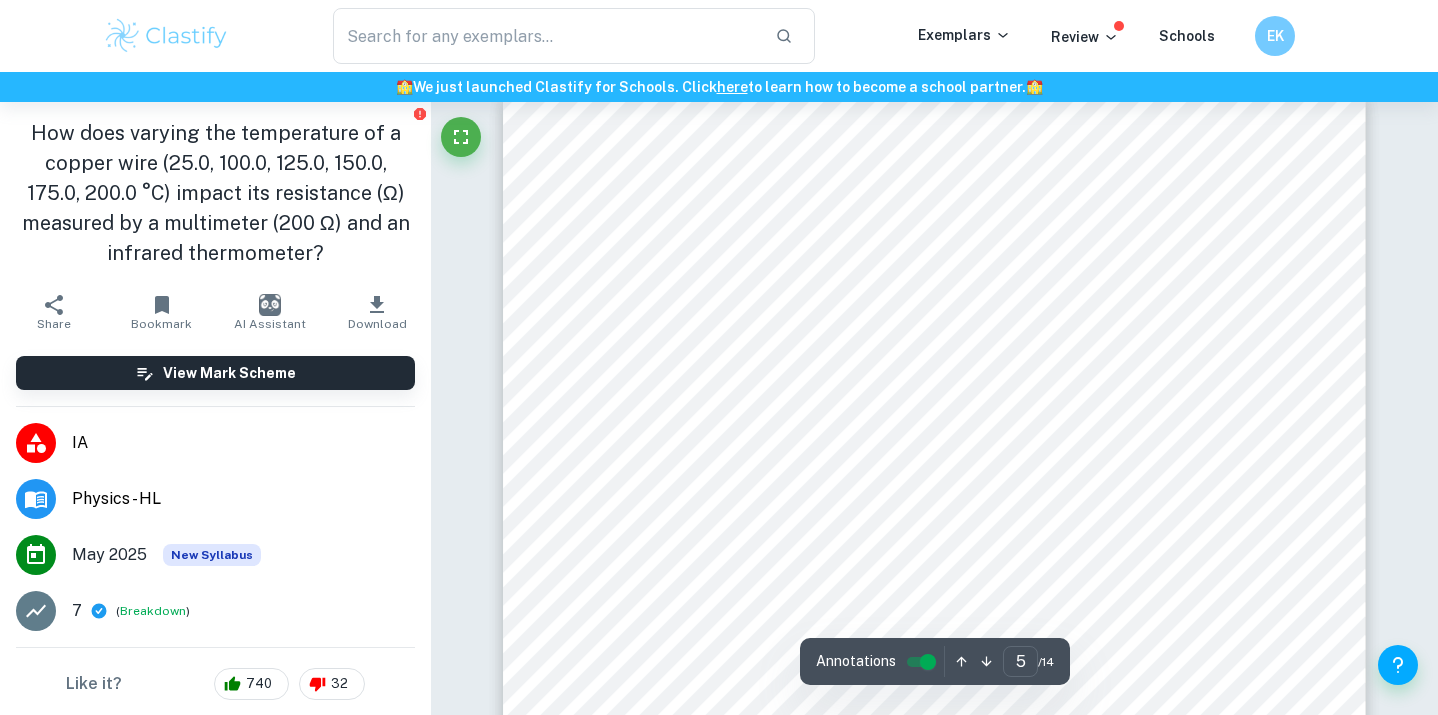 click on "5 1.6 Materials 1. Multimeter (200 «) ( ± 0.1«) 2. Infrared thermometer (± 0.1#) 3. Copper wire (2.5m x 0.0004m) 4. Oven ( 100 2 200 #) 5. Oven tray 6. Measuring tape (± 0.0005m) 7. Plastic pipe (0.5 m x 0.05 m) 8. Bucket (5 L) 9. Room temperature water (2.5 L) 10. Roll of electrical tape 11. Roll of aluminium foil 12. Pair of tongs 13. Scissors 14. Heat-proof gloves 15. Goggles Figure 1: Experimental setup (self-designed using Google drawings). 1.7 Method 1. Measure out 2.04m of the copper wire using the measuring tape. 2. Cut the wire using the scissors. 3. Measure out 0.02m from each end of the wire and bend the ends of the wire using tongs to create hooks. 4. Measure out and cut two 0.2m pieces of the electrical tape. 5. Tape one end of the wire (below the hook) to the end of the plastic pipe. 6. Coil the copper wire around the plastic pipe, leaving 0.005m increments between each coil." at bounding box center [934, 702] 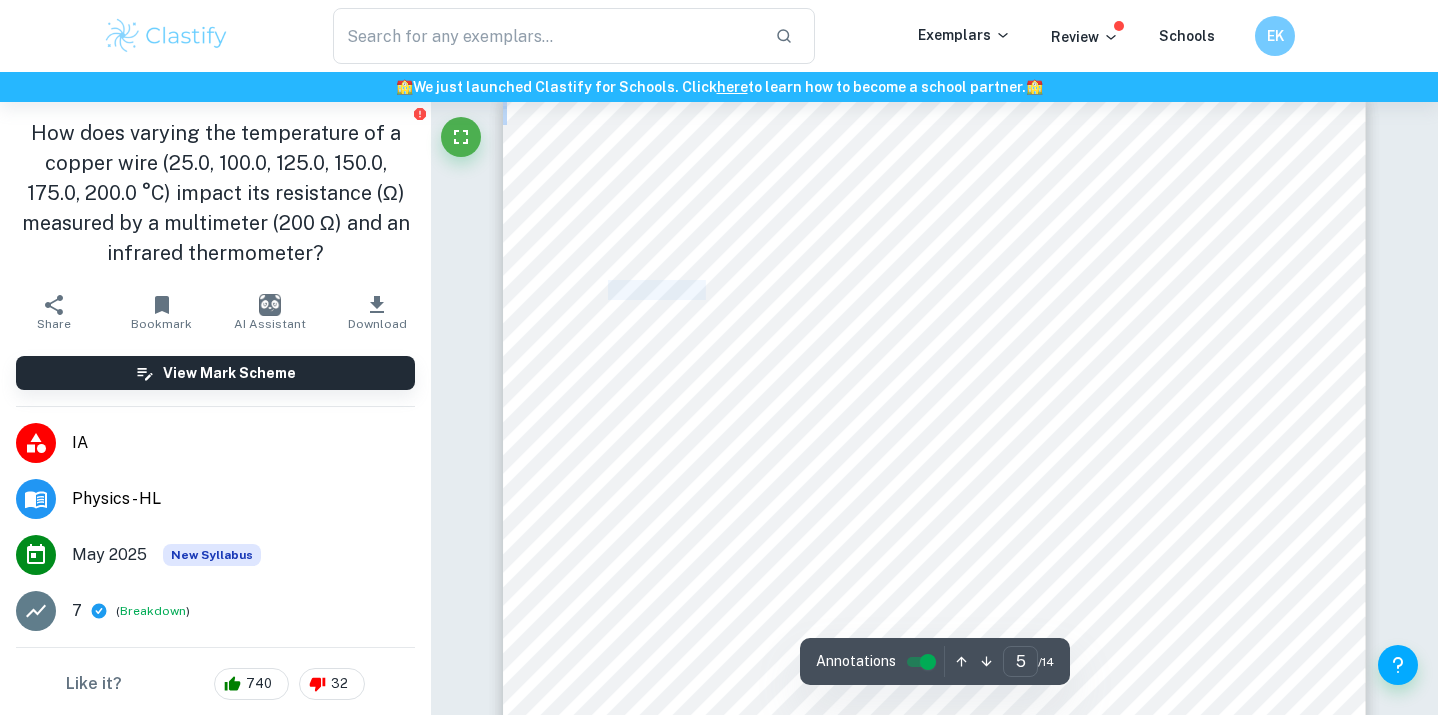drag, startPoint x: 620, startPoint y: 325, endPoint x: 635, endPoint y: 321, distance: 15.524175 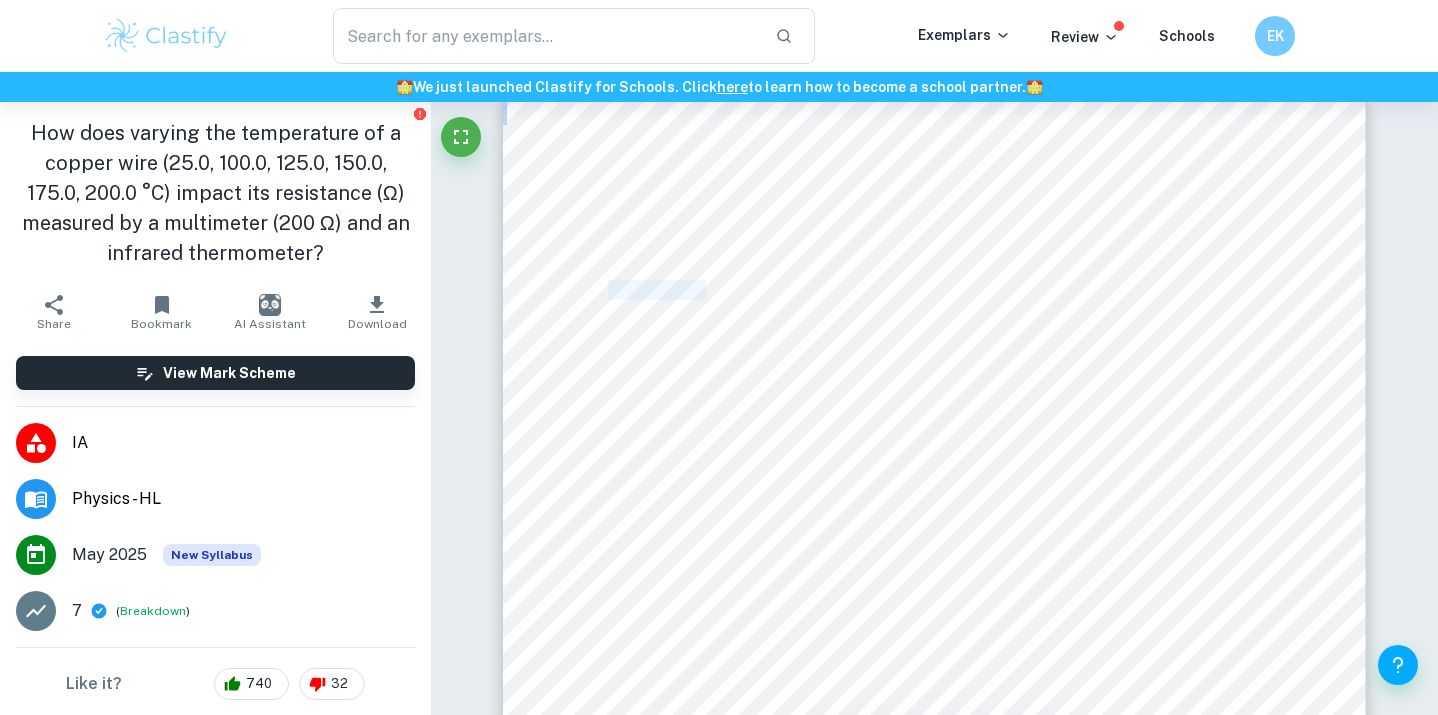 scroll, scrollTop: 5090, scrollLeft: 0, axis: vertical 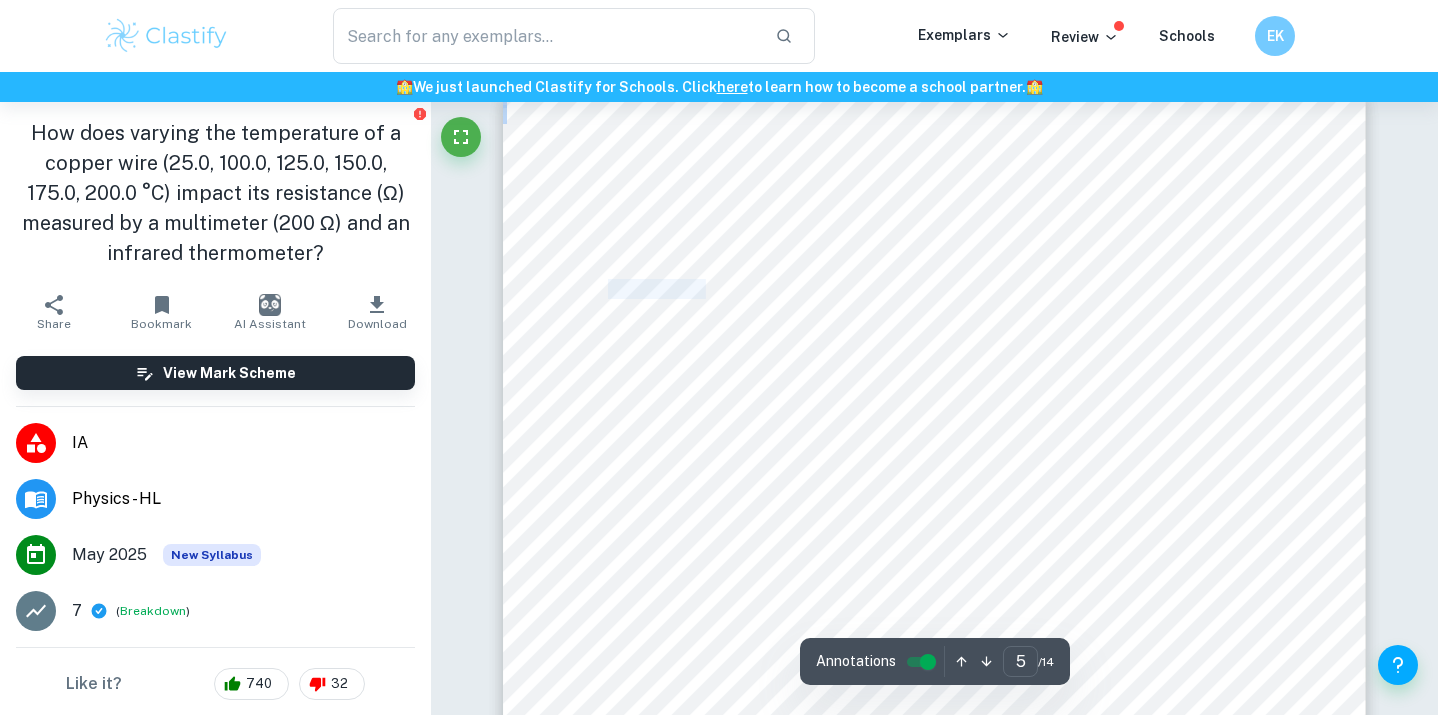 click on "5 1.6 Materials 1. Multimeter (200 «) ( ± 0.1«) 2. Infrared thermometer (± 0.1#) 3. Copper wire (2.5m x 0.0004m) 4. Oven ( 100 2 200 #) 5. Oven tray 6. Measuring tape (± 0.0005m) 7. Plastic pipe (0.5 m x 0.05 m) 8. Bucket (5 L) 9. Room temperature water (2.5 L) 10. Roll of electrical tape 11. Roll of aluminium foil 12. Pair of tongs 13. Scissors 14. Heat-proof gloves 15. Goggles Figure 1: Experimental setup (self-designed using Google drawings). 1.7 Method 1. Measure out 2.04m of the copper wire using the measuring tape. 2. Cut the wire using the scissors. 3. Measure out 0.02m from each end of the wire and bend the ends of the wire using tongs to create hooks. 4. Measure out and cut two 0.2m pieces of the electrical tape. 5. Tape one end of the wire (below the hook) to the end of the plastic pipe. 6. Coil the copper wire around the plastic pipe, leaving 0.005m increments between each coil." at bounding box center (934, 701) 